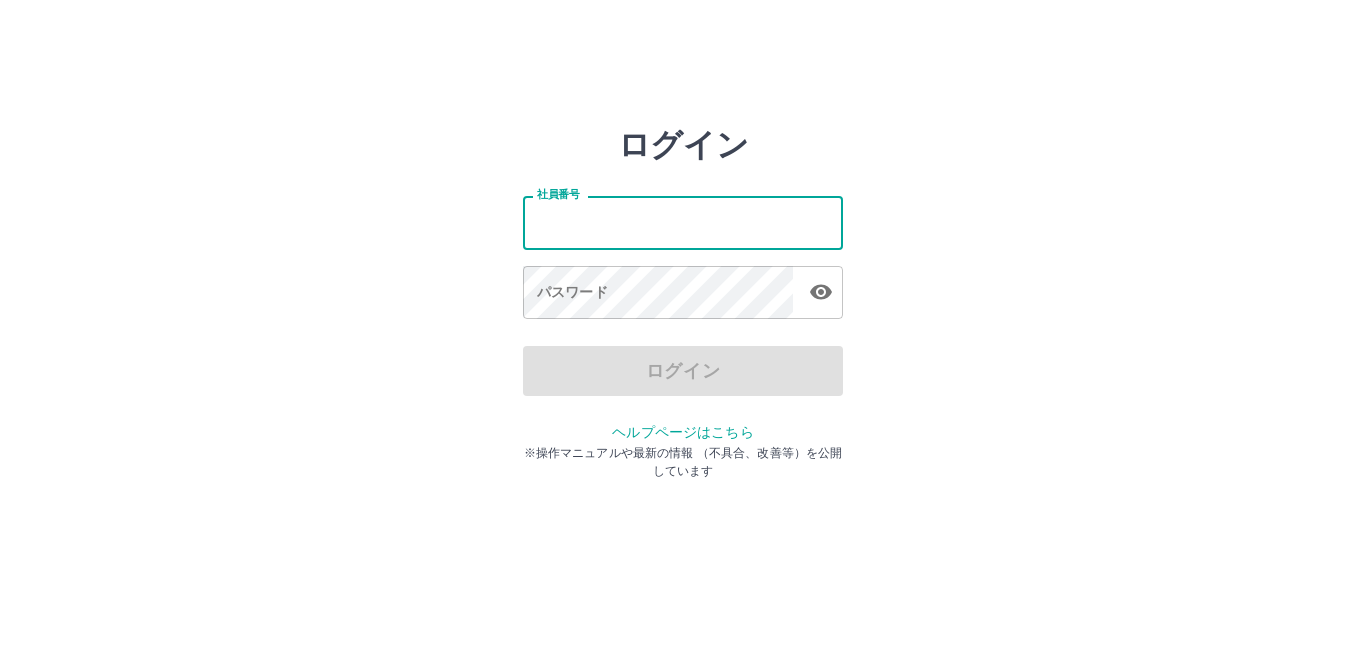 scroll, scrollTop: 0, scrollLeft: 0, axis: both 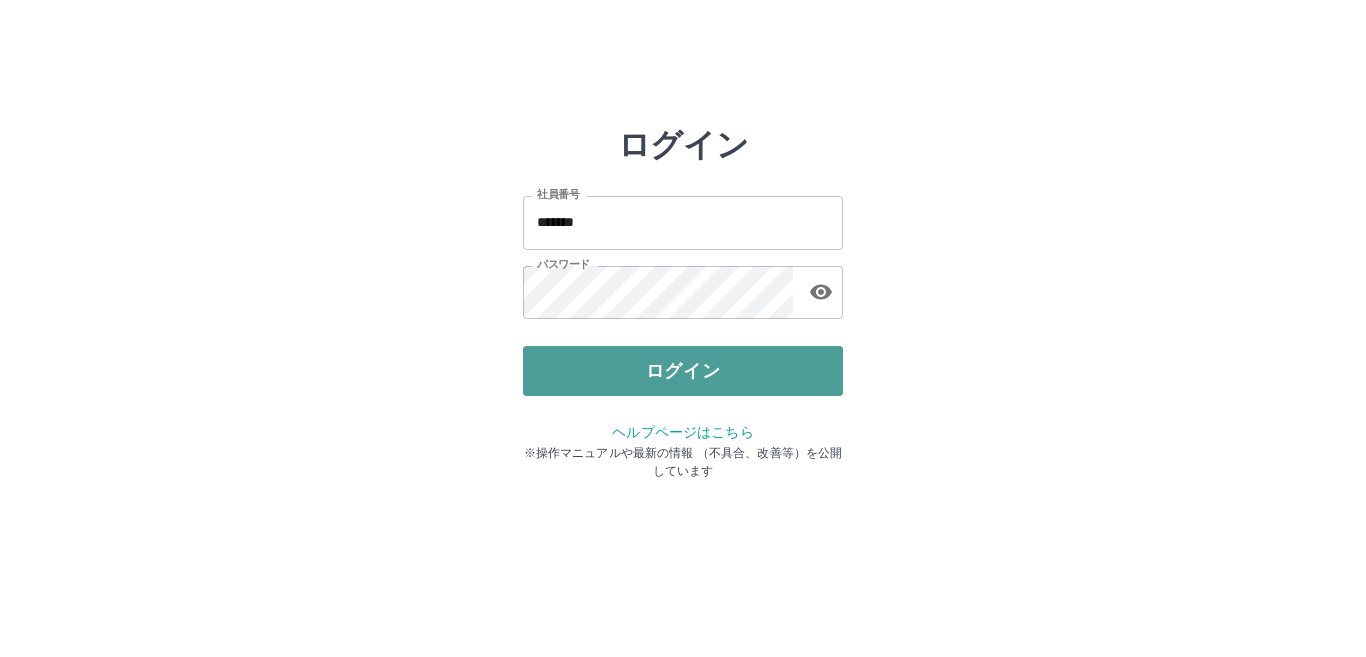 click on "ログイン" at bounding box center [683, 371] 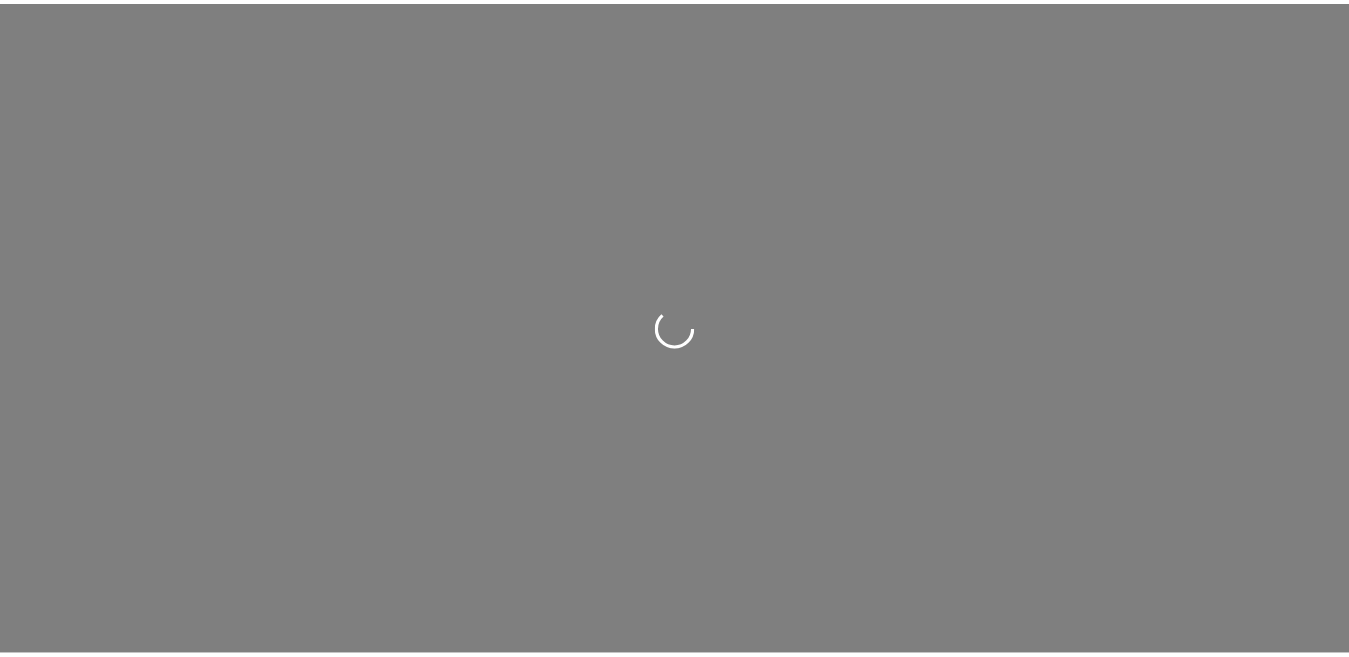 scroll, scrollTop: 0, scrollLeft: 0, axis: both 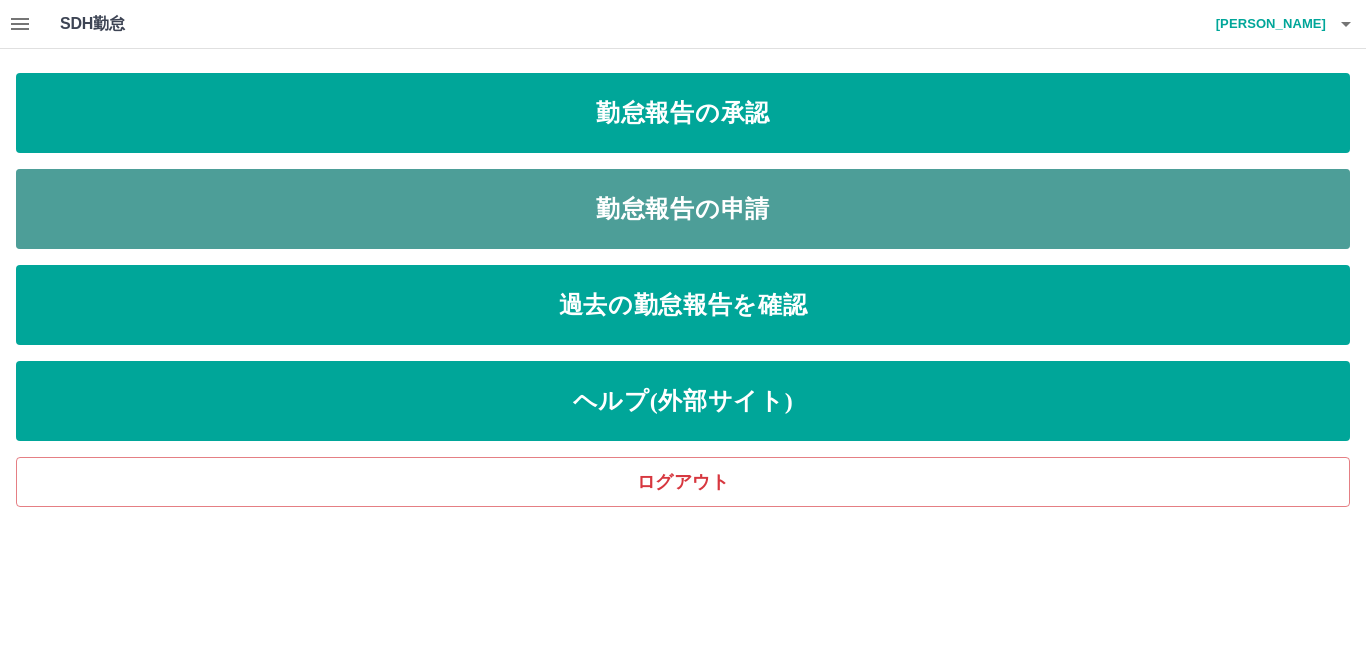 click on "勤怠報告の申請" at bounding box center (683, 209) 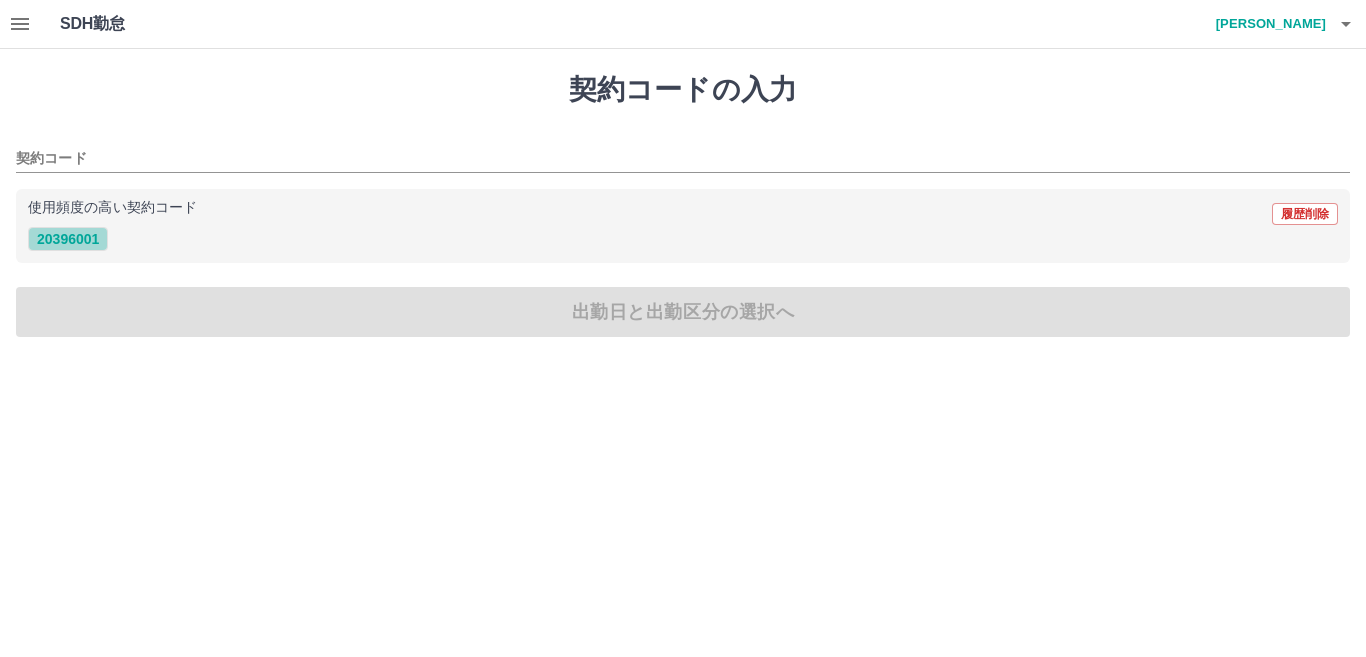 click on "20396001" at bounding box center (68, 239) 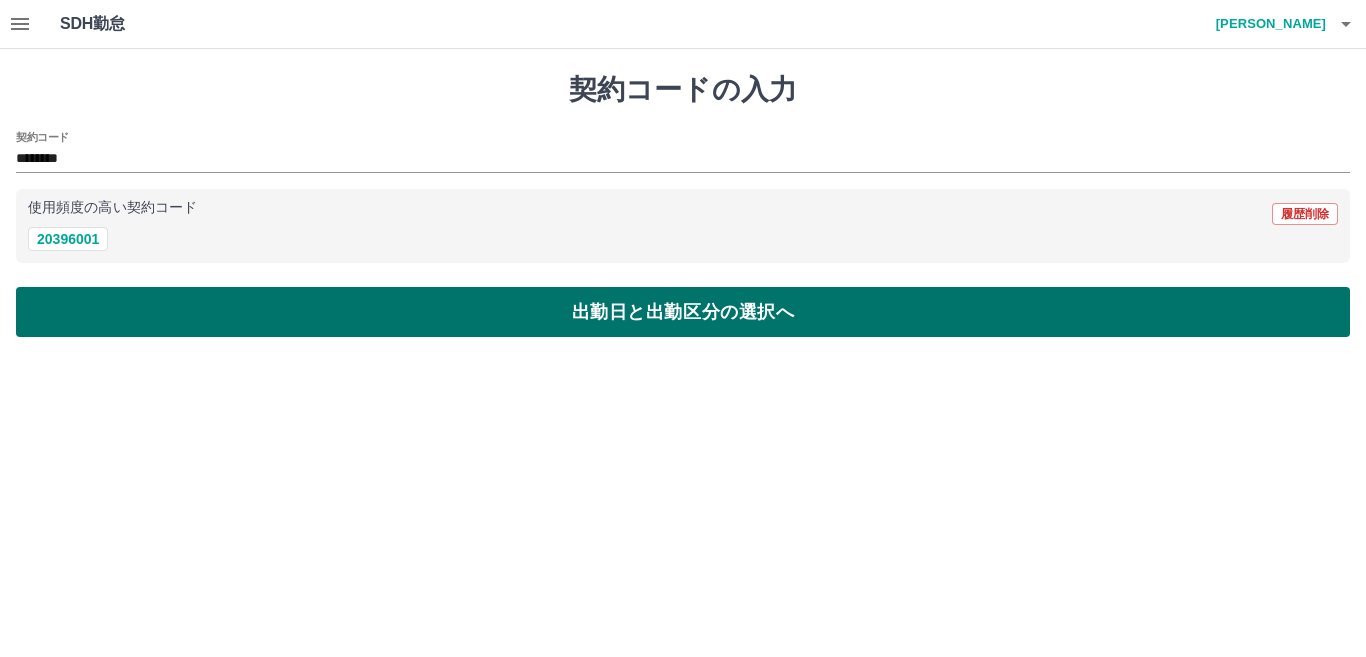 click on "出勤日と出勤区分の選択へ" at bounding box center (683, 312) 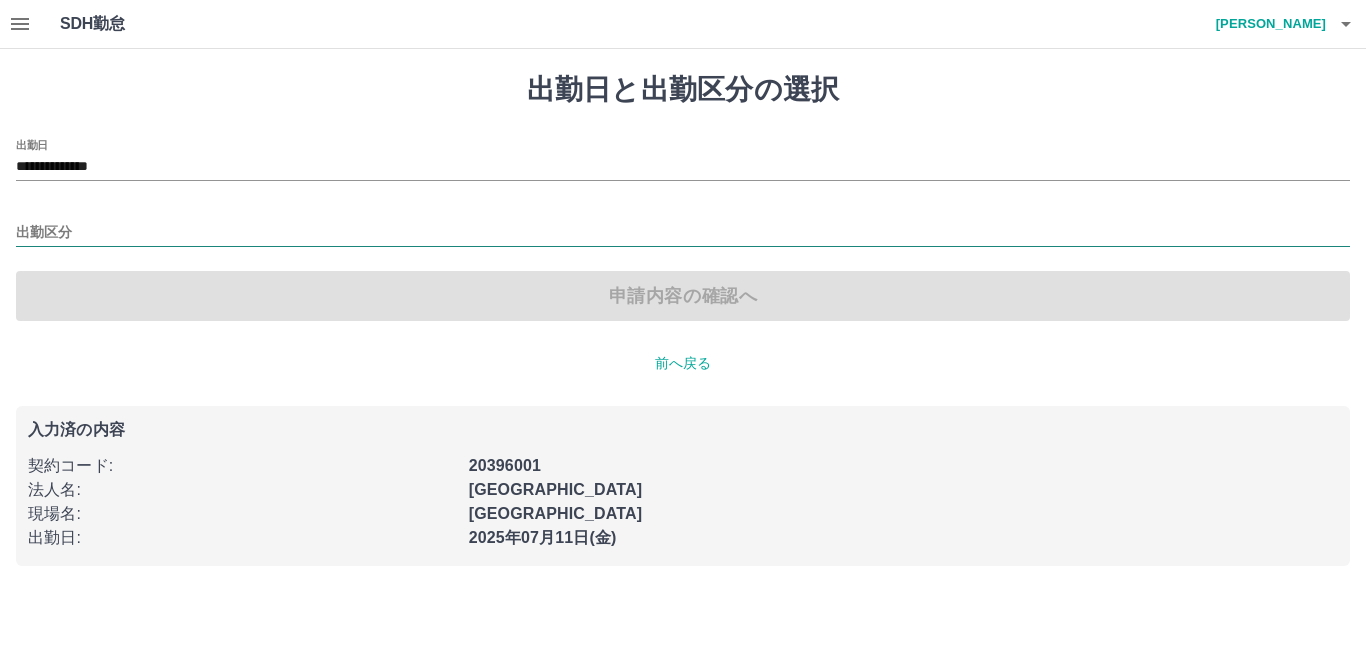 click on "出勤区分" at bounding box center [683, 233] 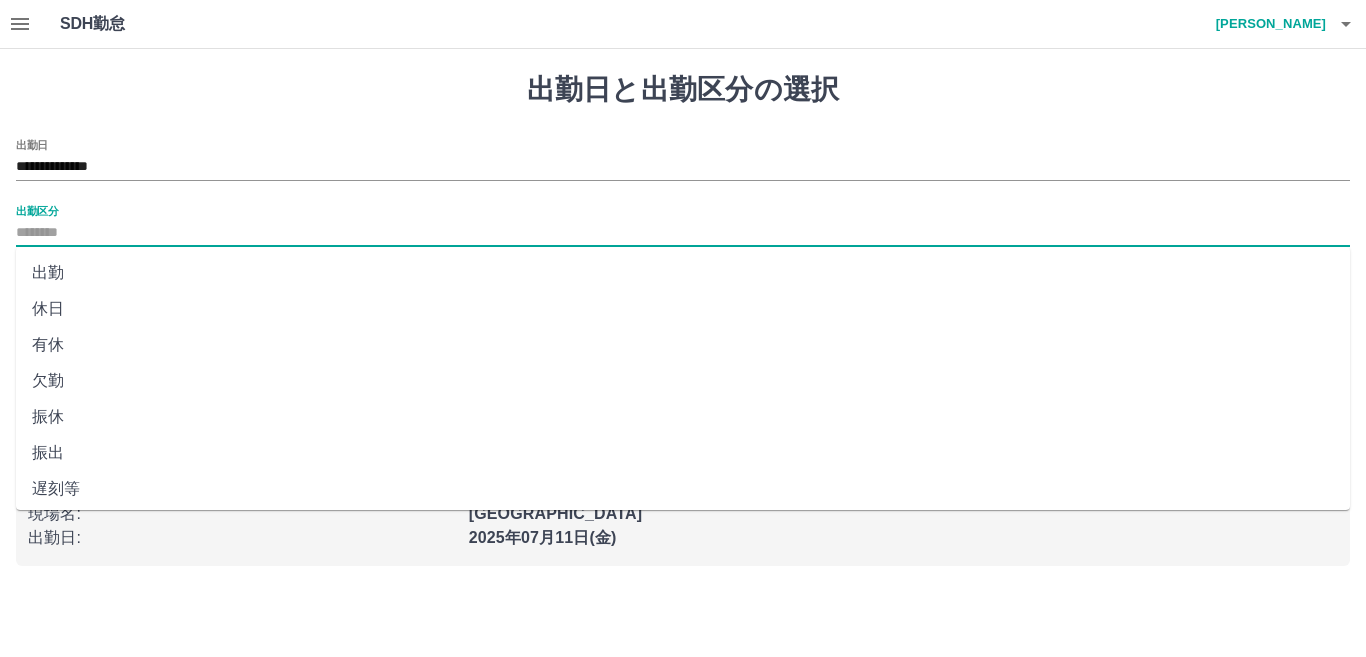 click on "出勤" at bounding box center [683, 273] 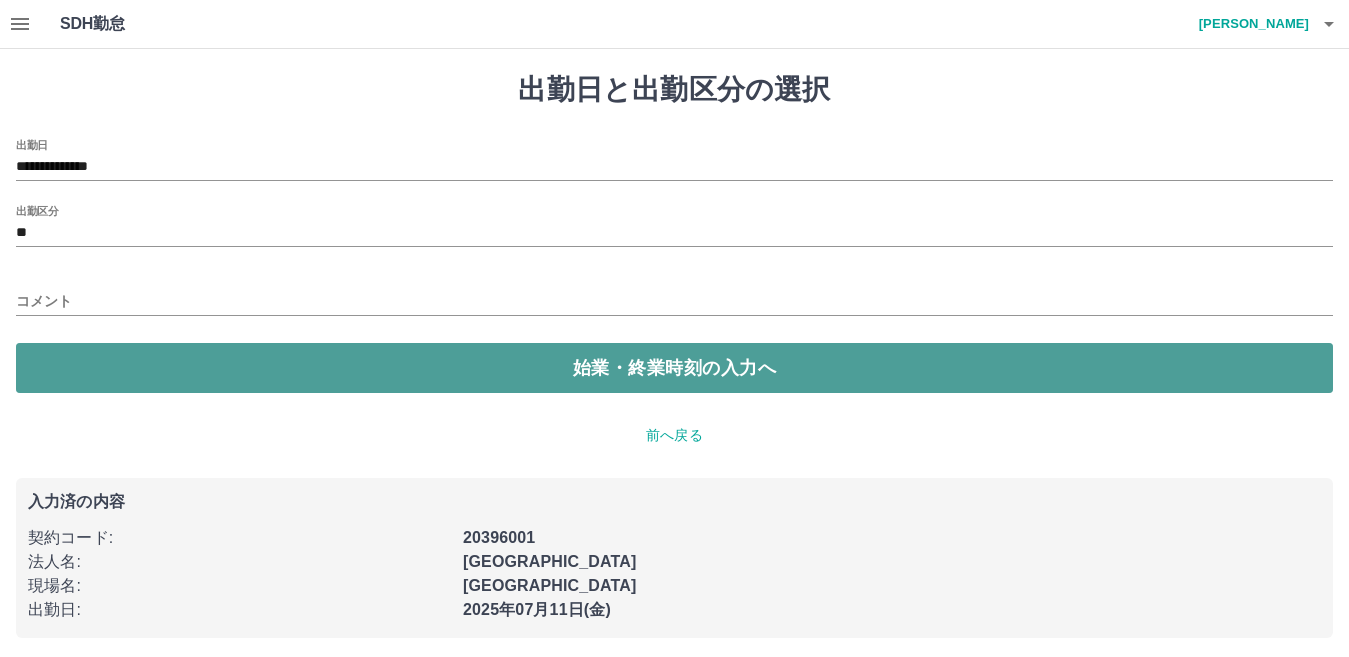click on "始業・終業時刻の入力へ" at bounding box center [674, 368] 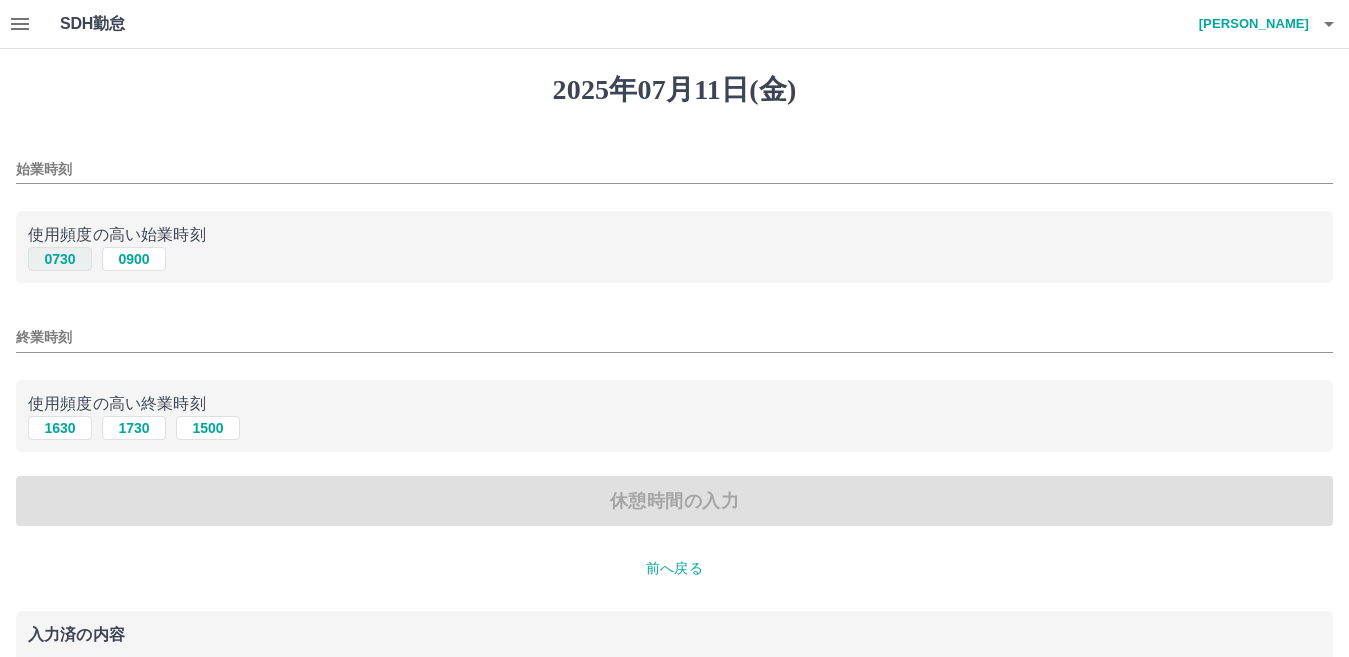 click on "0730" at bounding box center (60, 259) 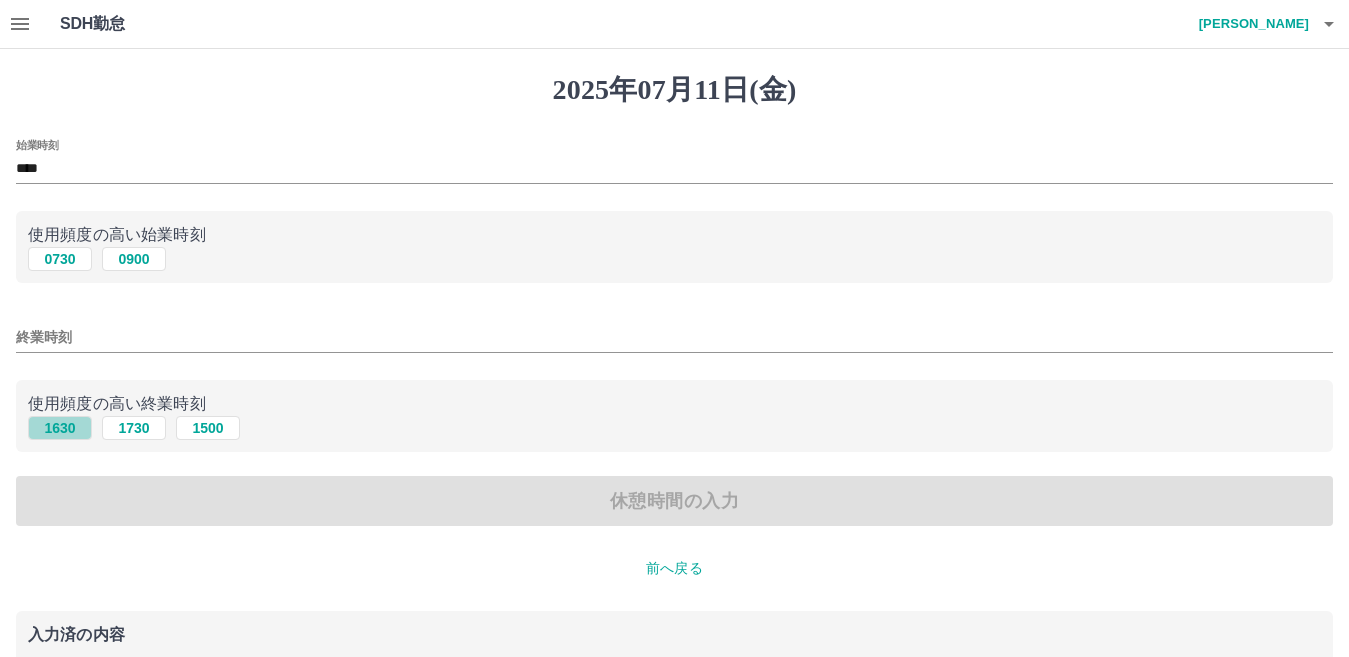 click on "1630" at bounding box center (60, 428) 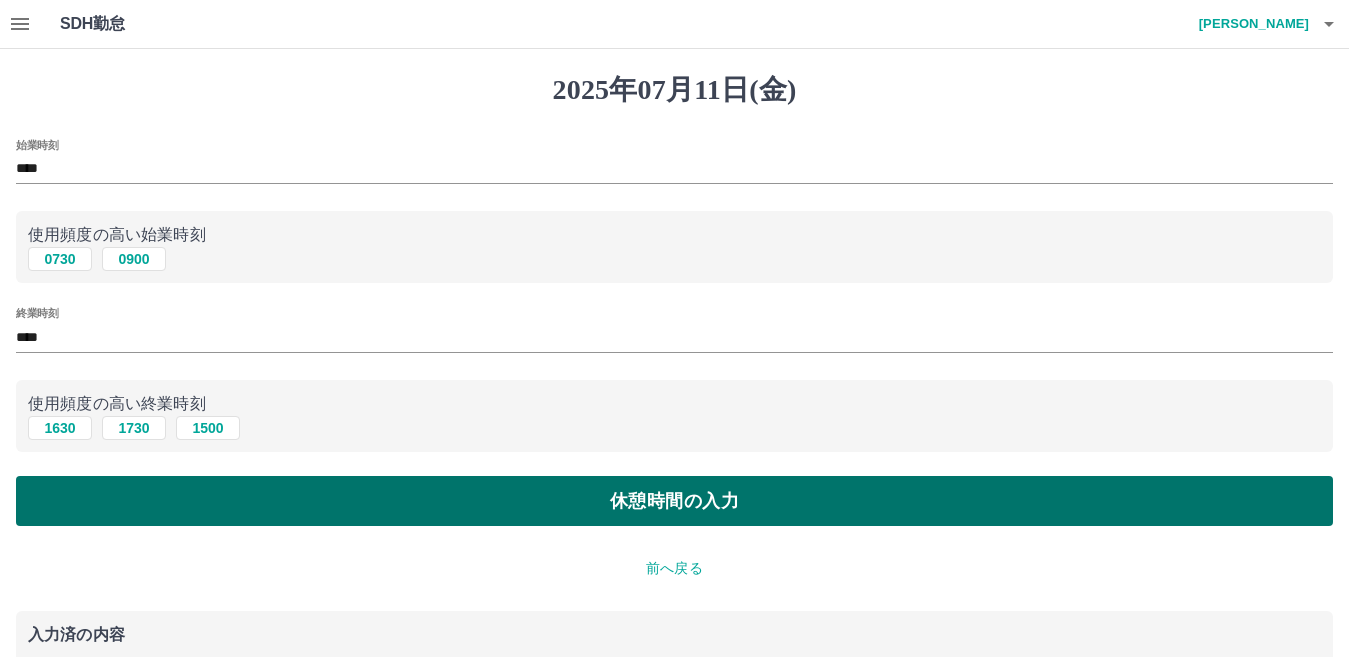 drag, startPoint x: 83, startPoint y: 501, endPoint x: 78, endPoint y: 485, distance: 16.763054 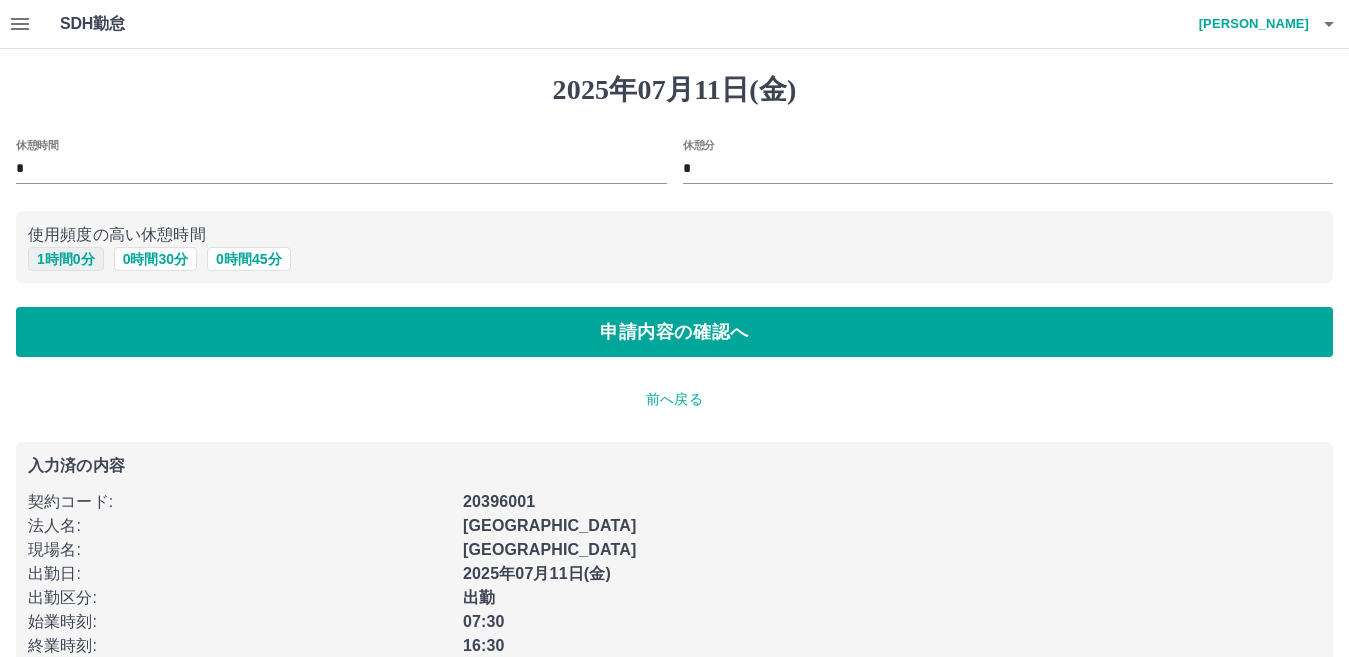 click on "1 時間 0 分" at bounding box center (66, 259) 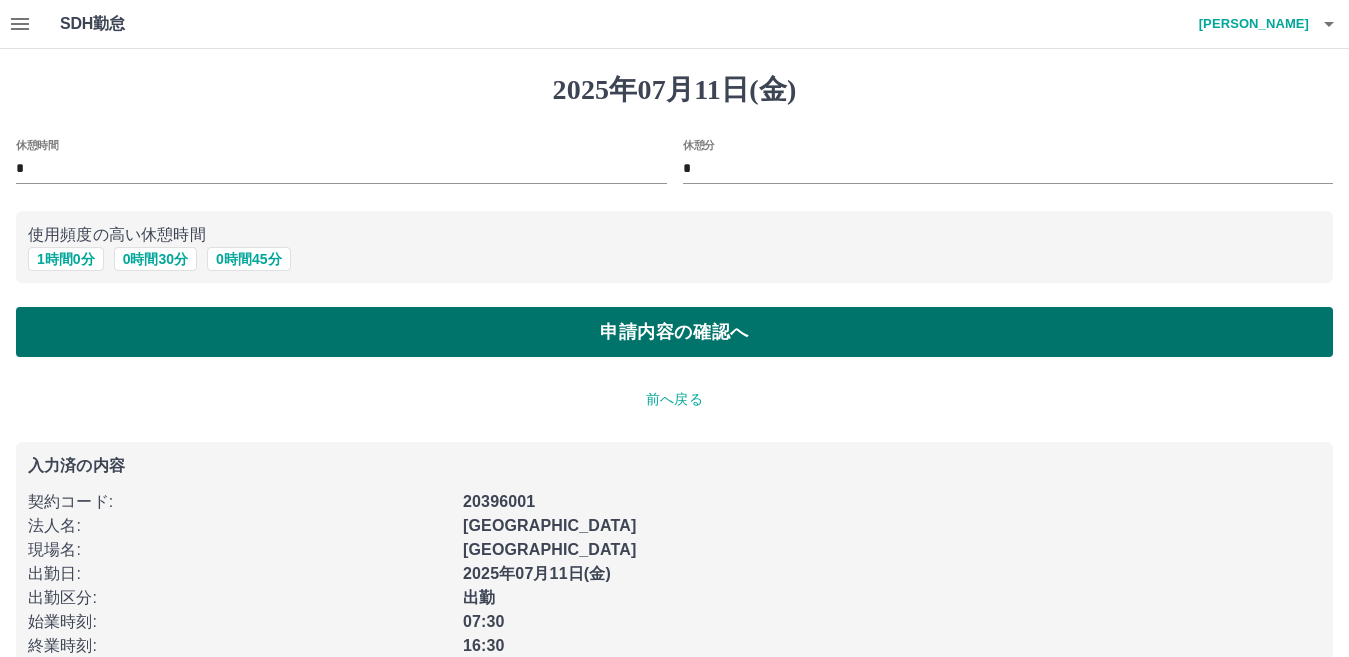 click on "申請内容の確認へ" at bounding box center [674, 332] 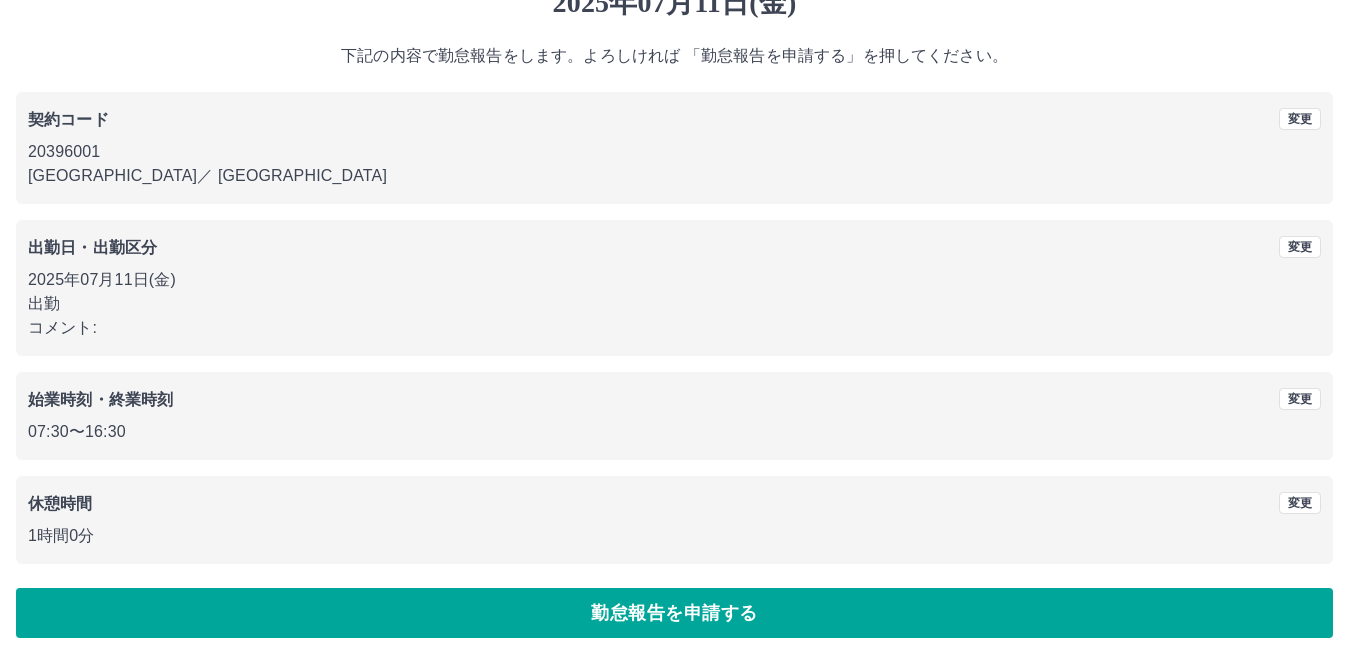 scroll, scrollTop: 92, scrollLeft: 0, axis: vertical 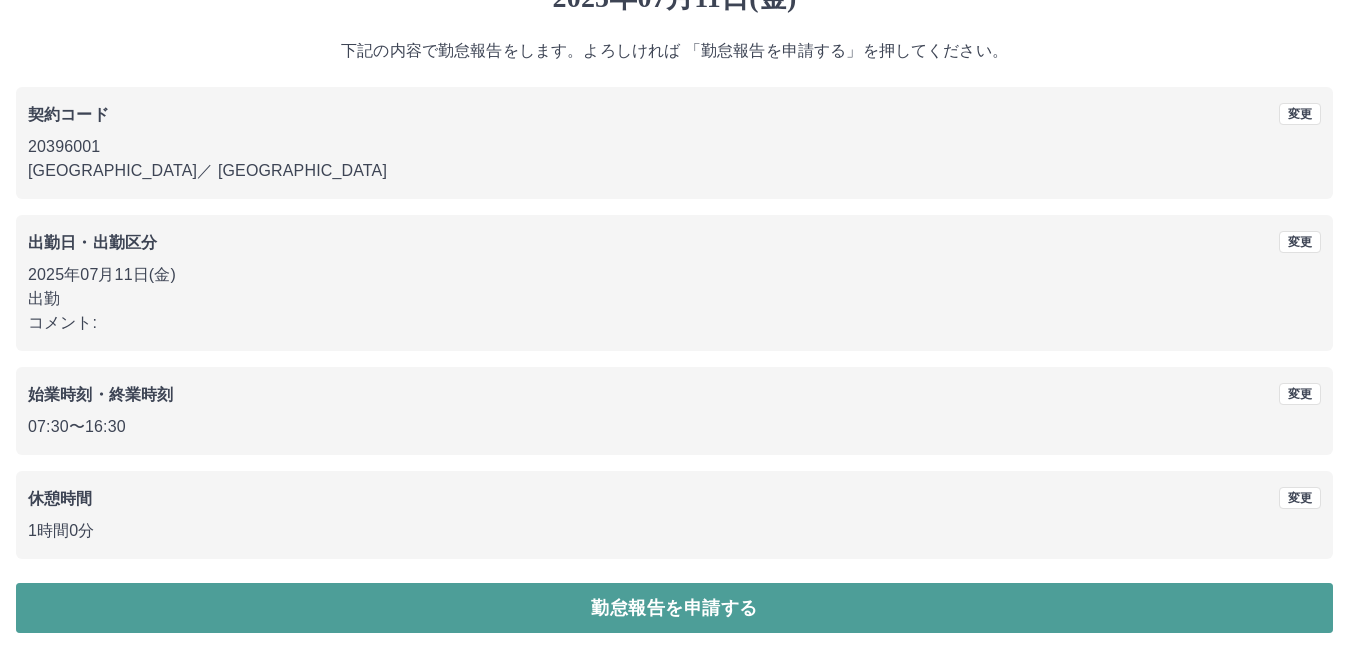 click on "勤怠報告を申請する" at bounding box center [674, 608] 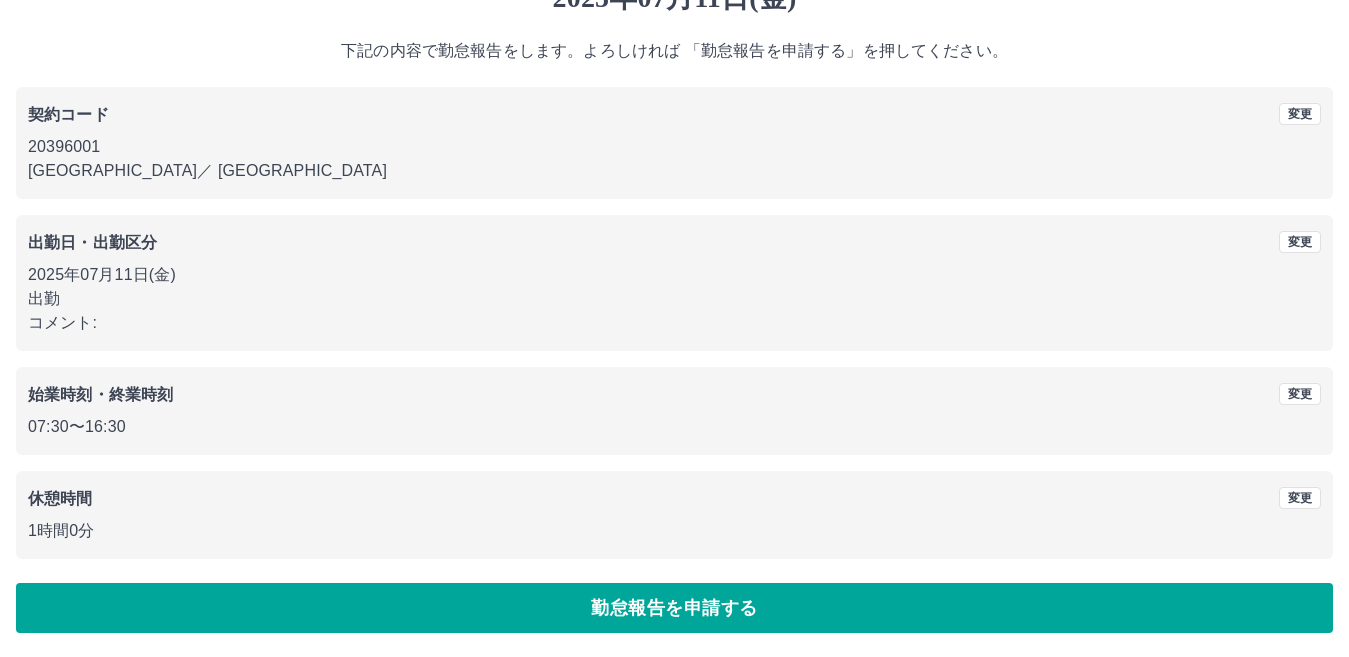 scroll, scrollTop: 0, scrollLeft: 0, axis: both 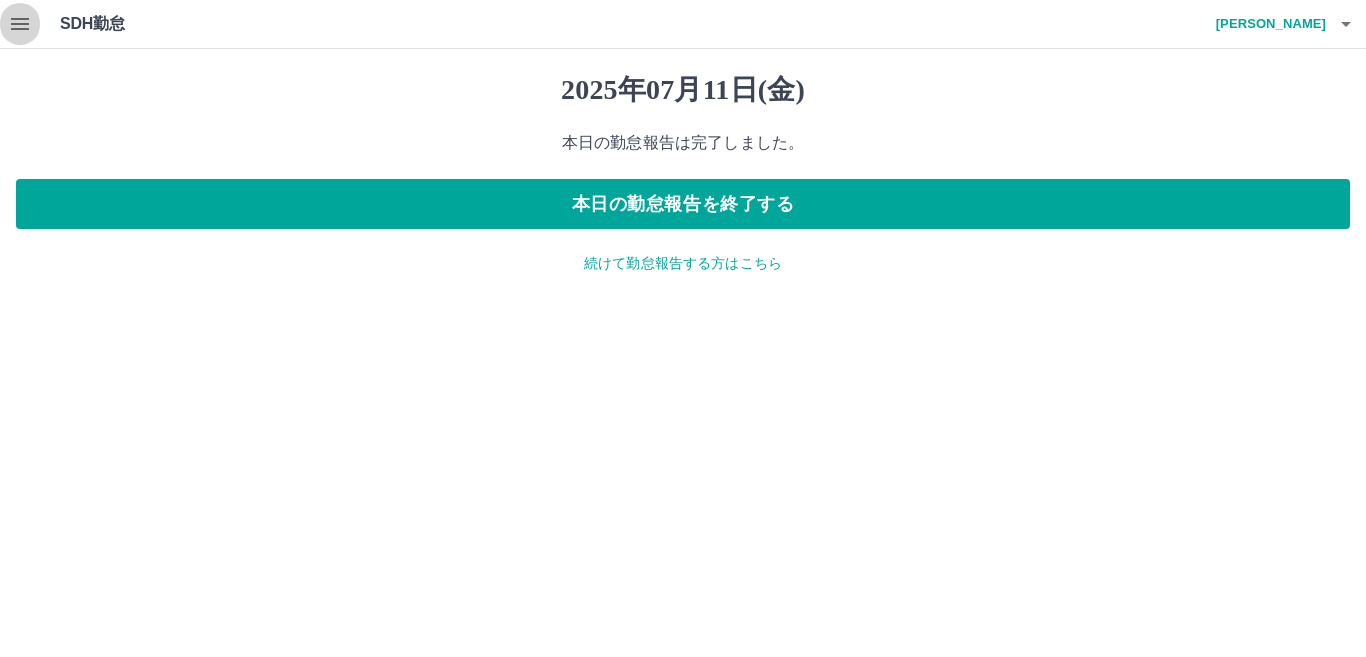 click 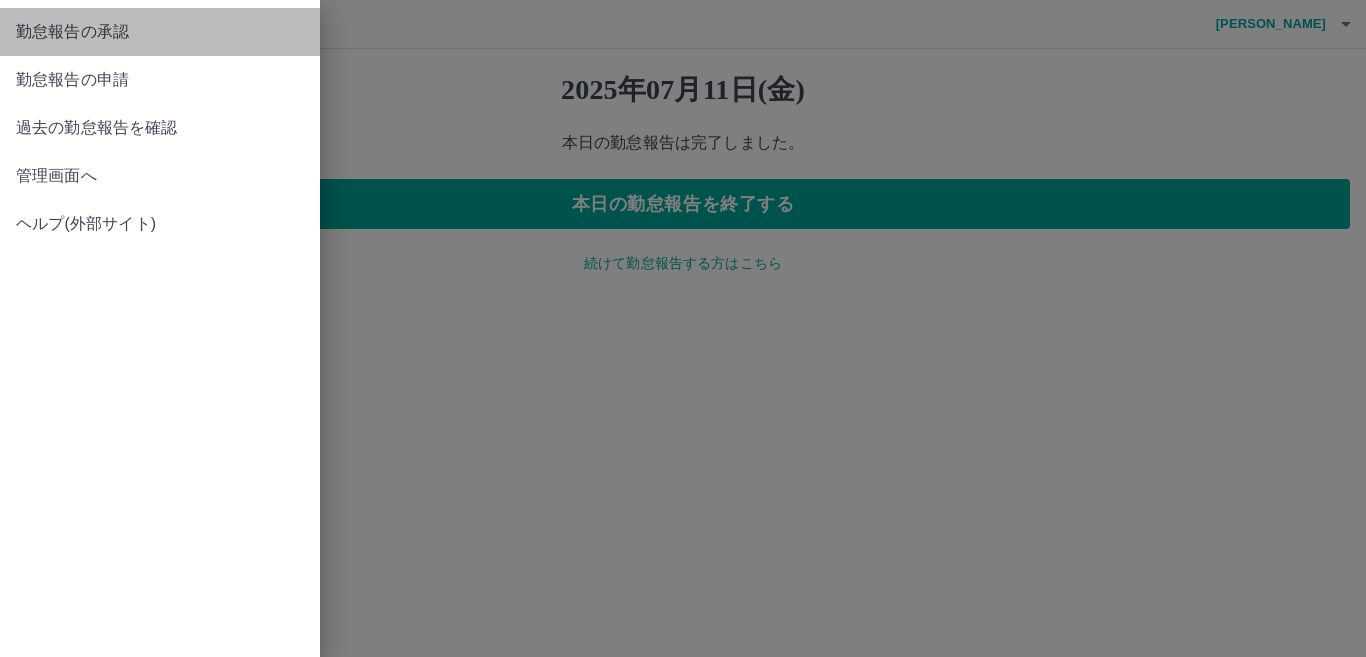 click on "勤怠報告の承認" at bounding box center [160, 32] 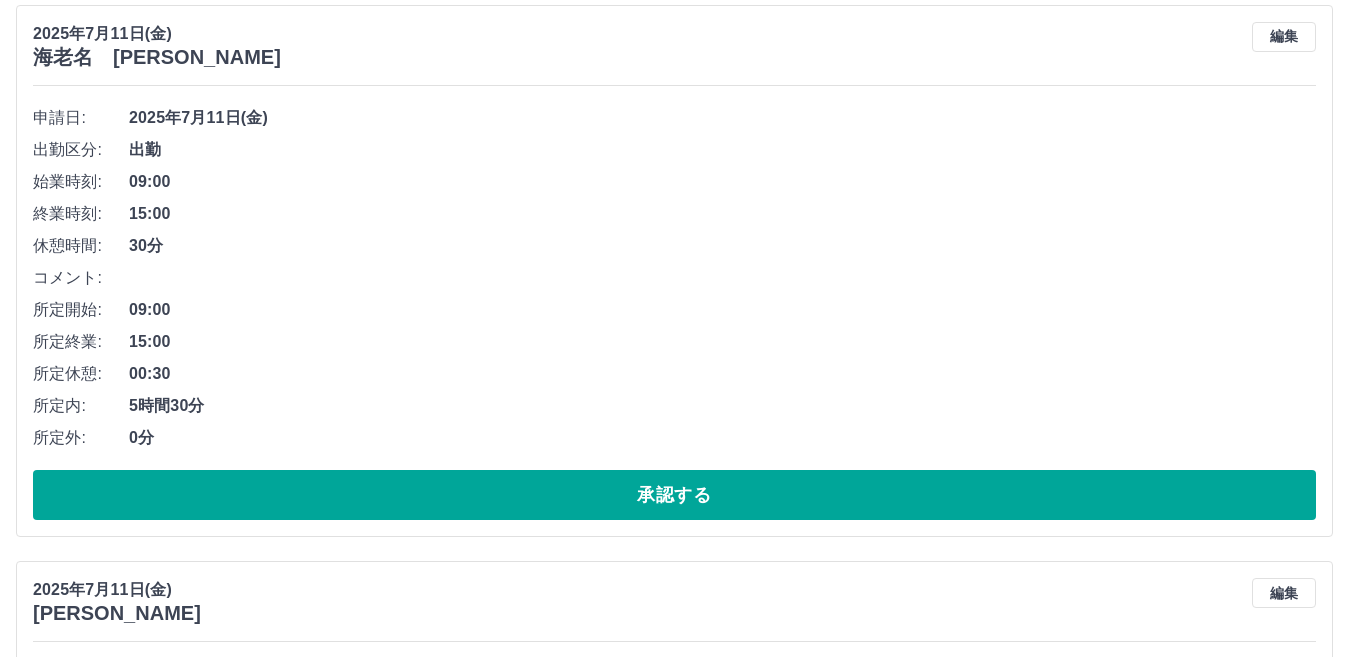 scroll, scrollTop: 300, scrollLeft: 0, axis: vertical 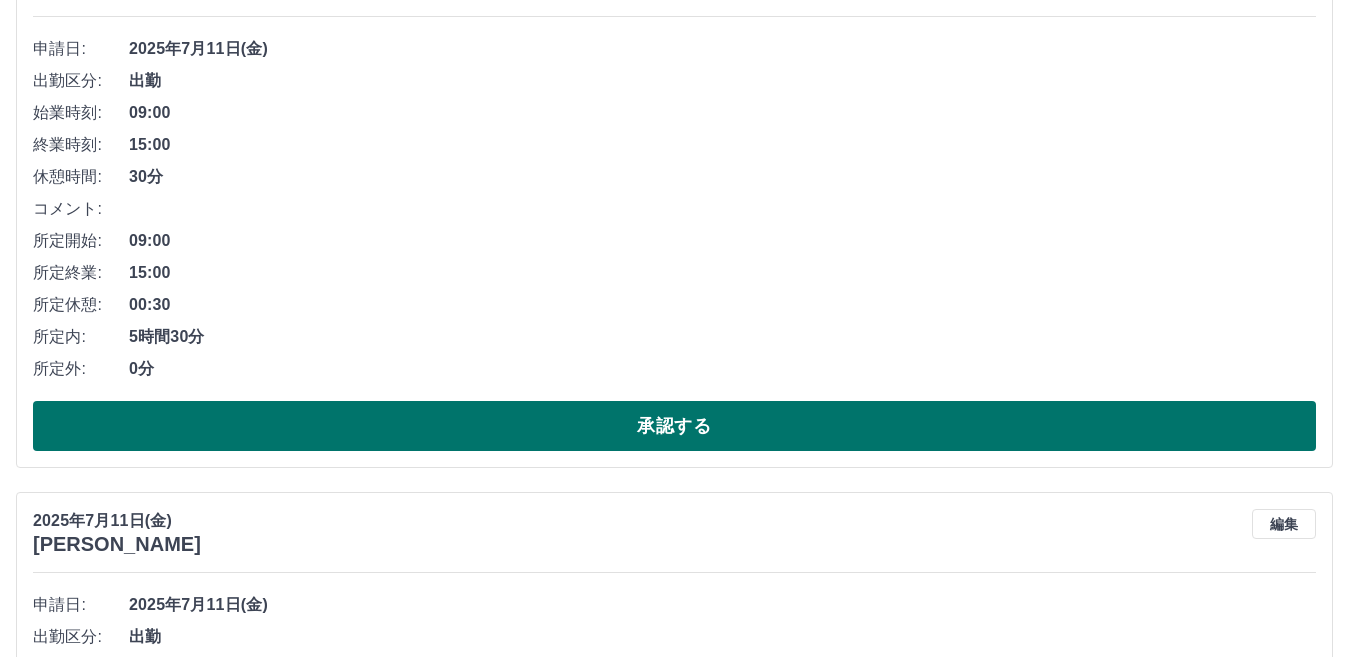 click on "承認する" at bounding box center [674, 426] 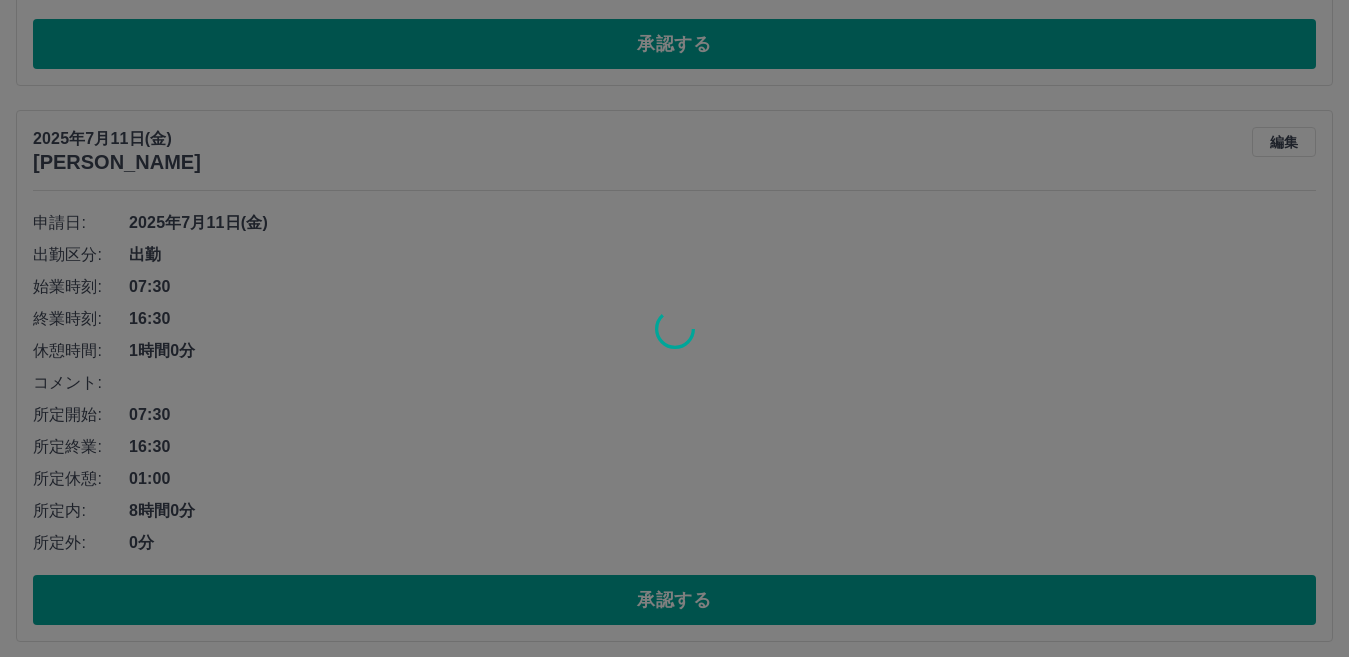 scroll, scrollTop: 700, scrollLeft: 0, axis: vertical 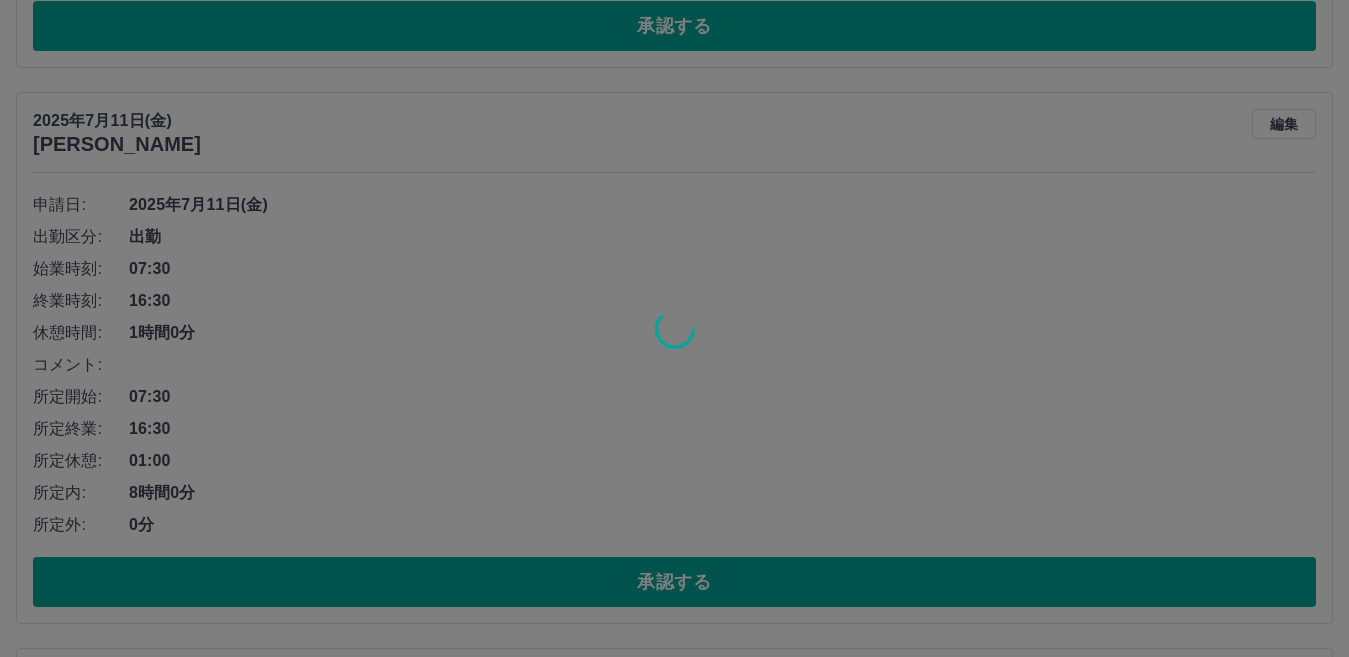 click at bounding box center (674, 328) 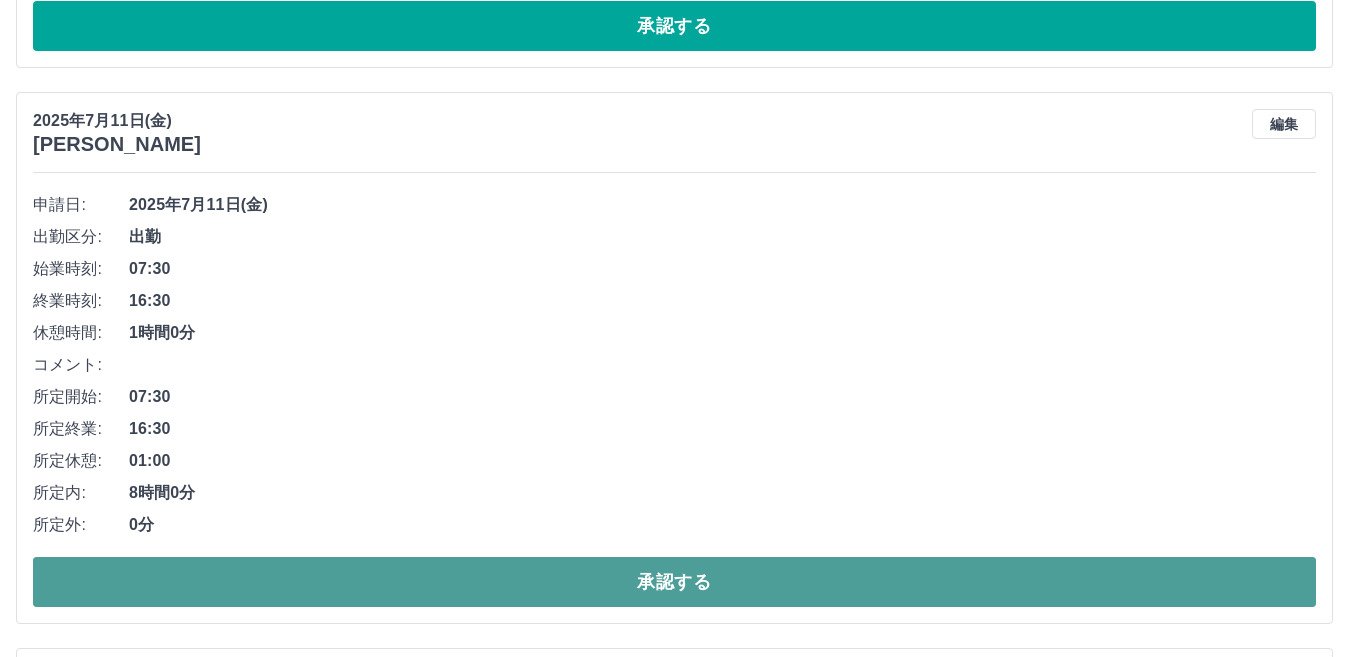 click on "承認する" at bounding box center (674, 582) 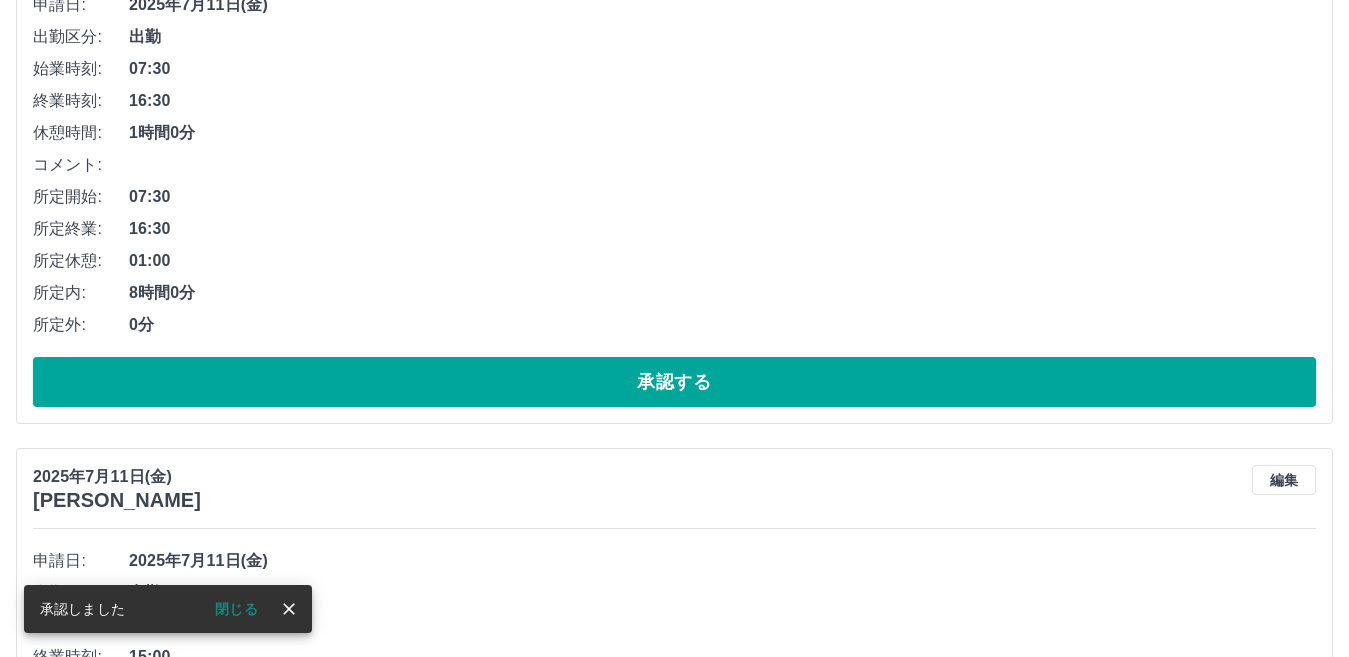 scroll, scrollTop: 644, scrollLeft: 0, axis: vertical 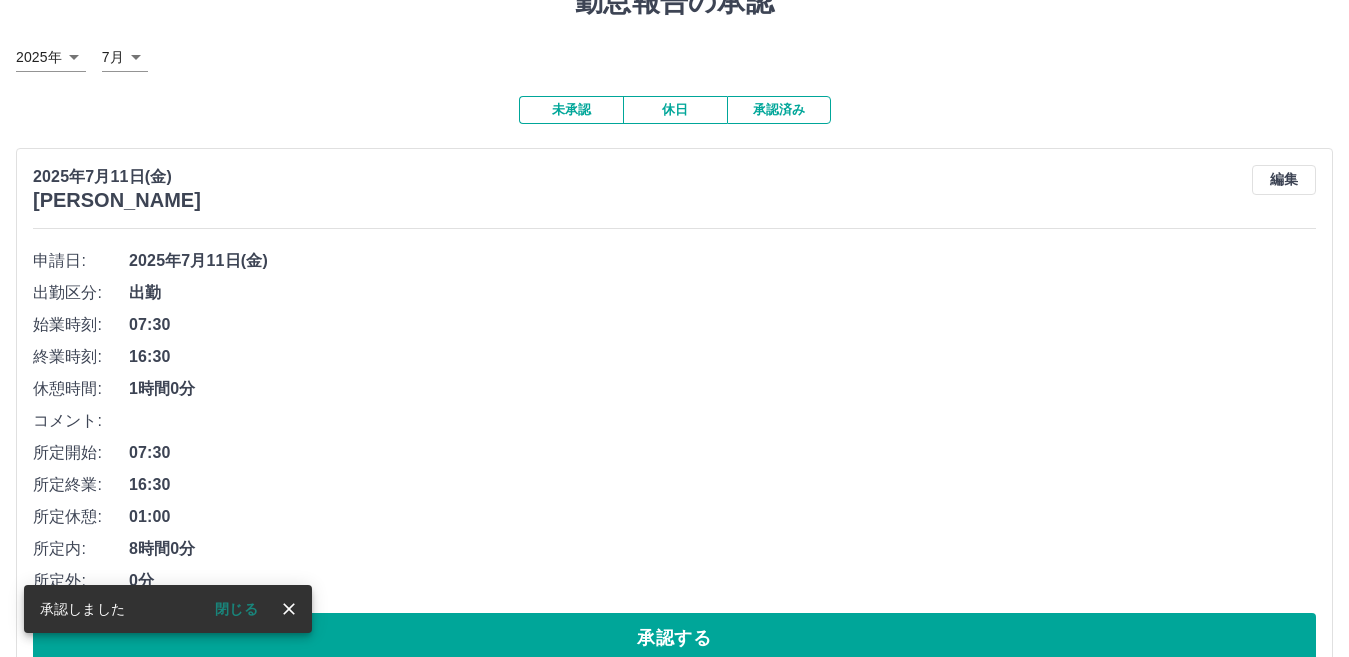 click on "承認する" at bounding box center [674, 1194] 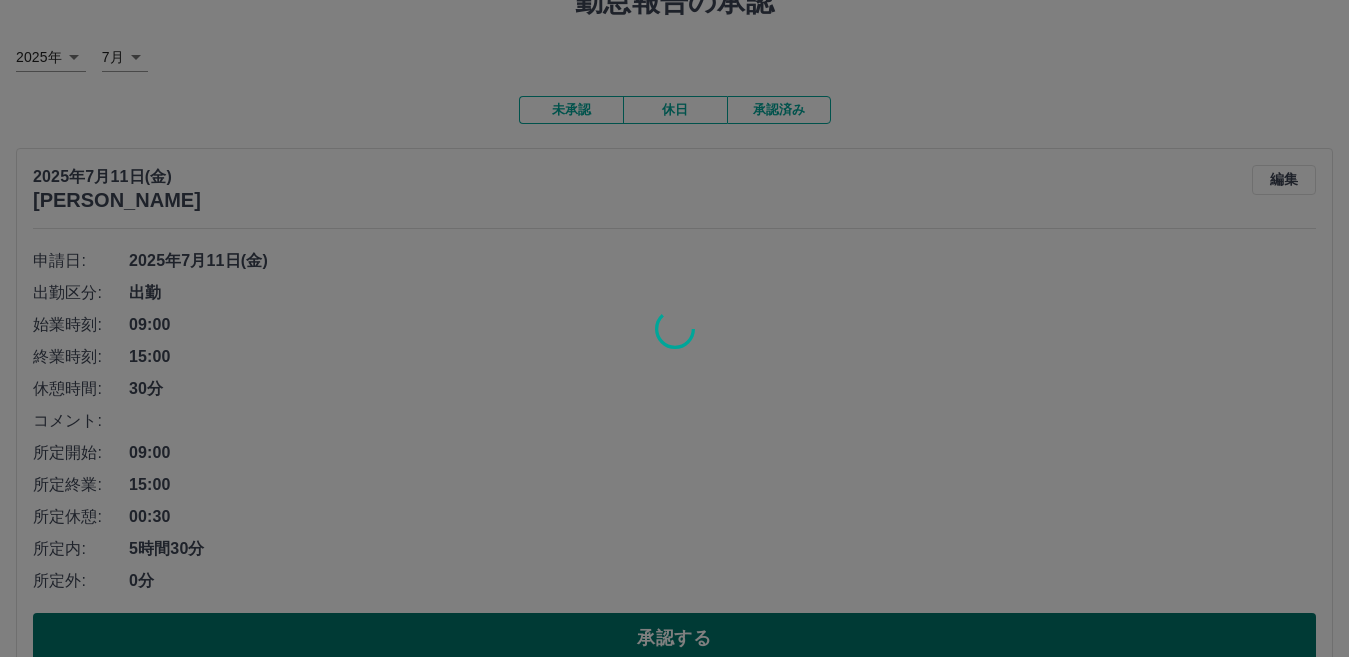 click at bounding box center [674, 328] 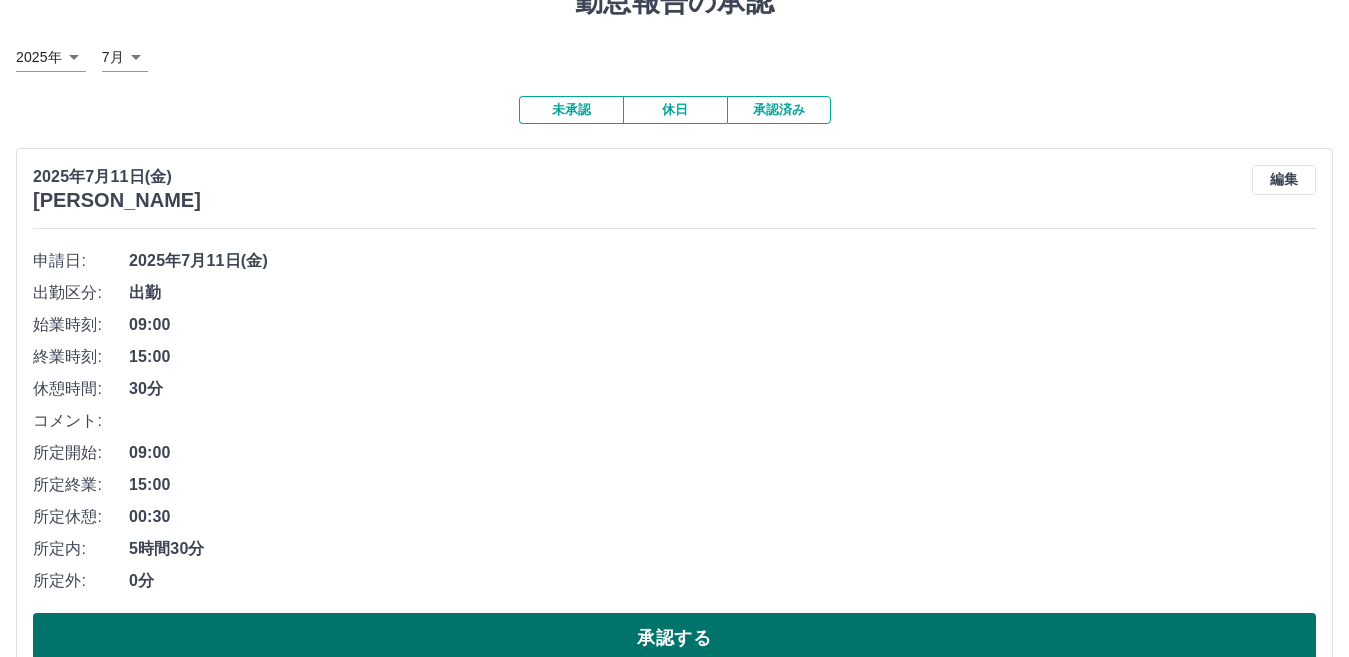 click on "承認する" at bounding box center [674, 638] 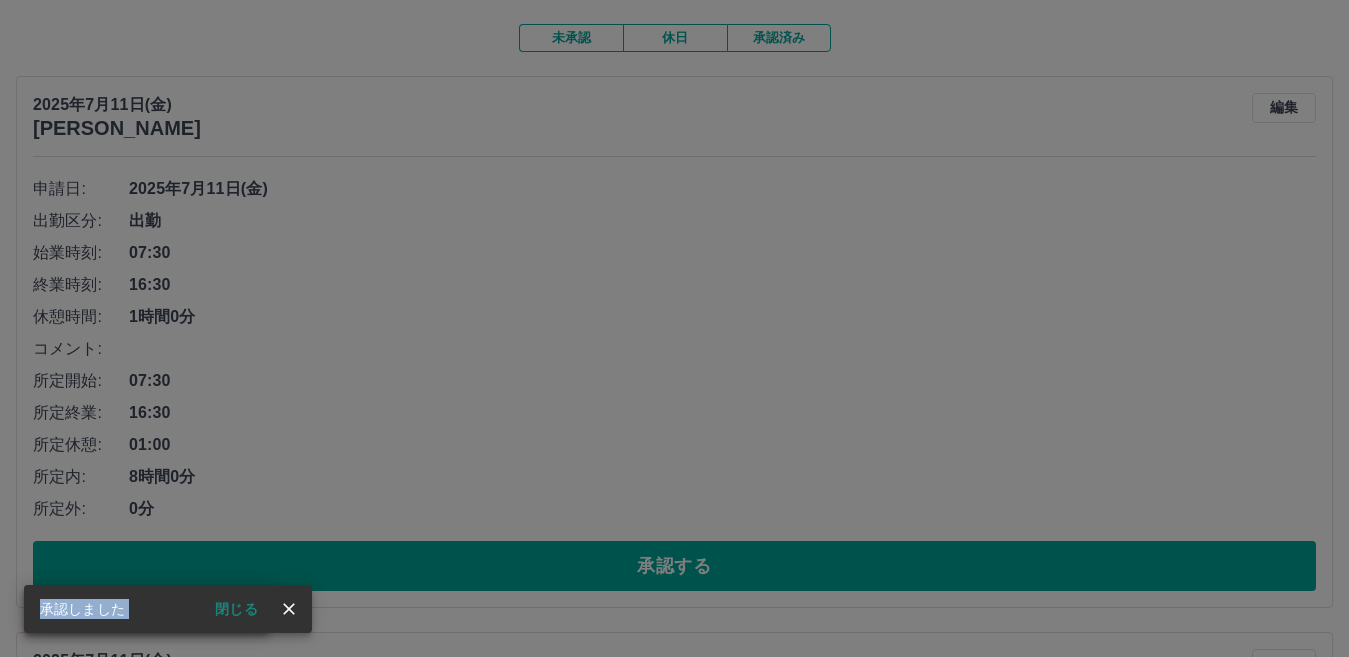 scroll, scrollTop: 400, scrollLeft: 0, axis: vertical 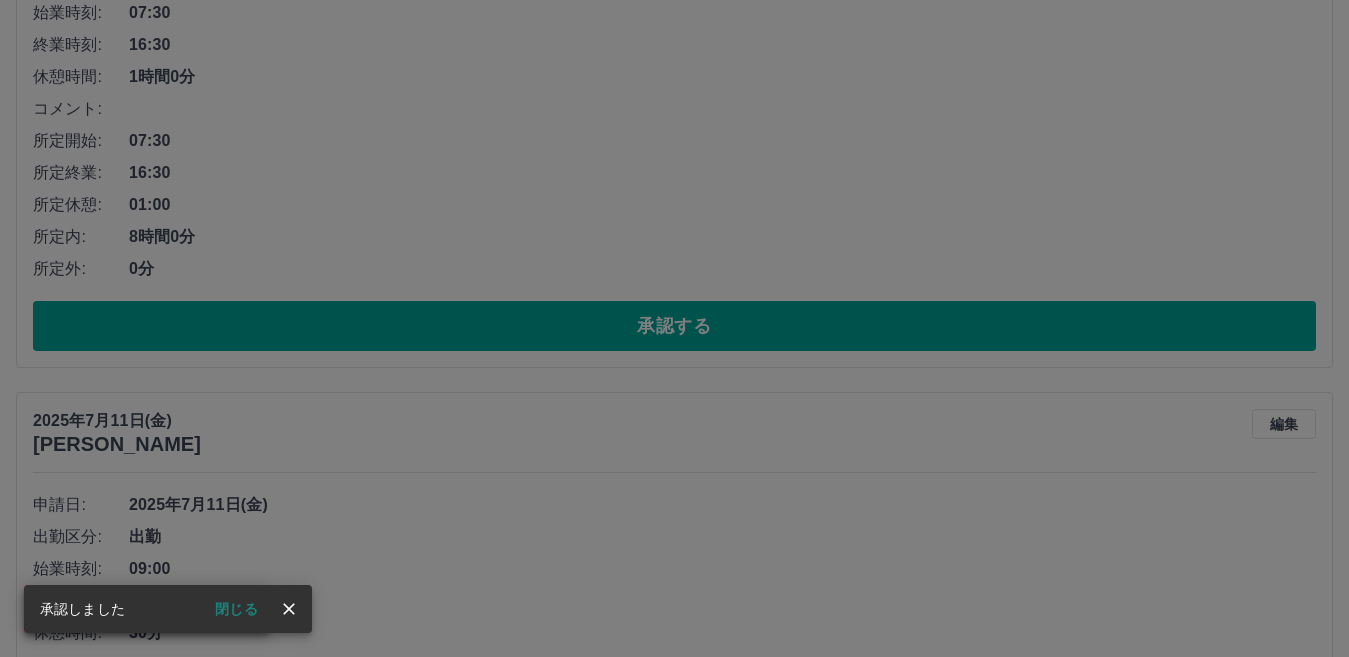 click on "承認権限がありません" at bounding box center (674, 328) 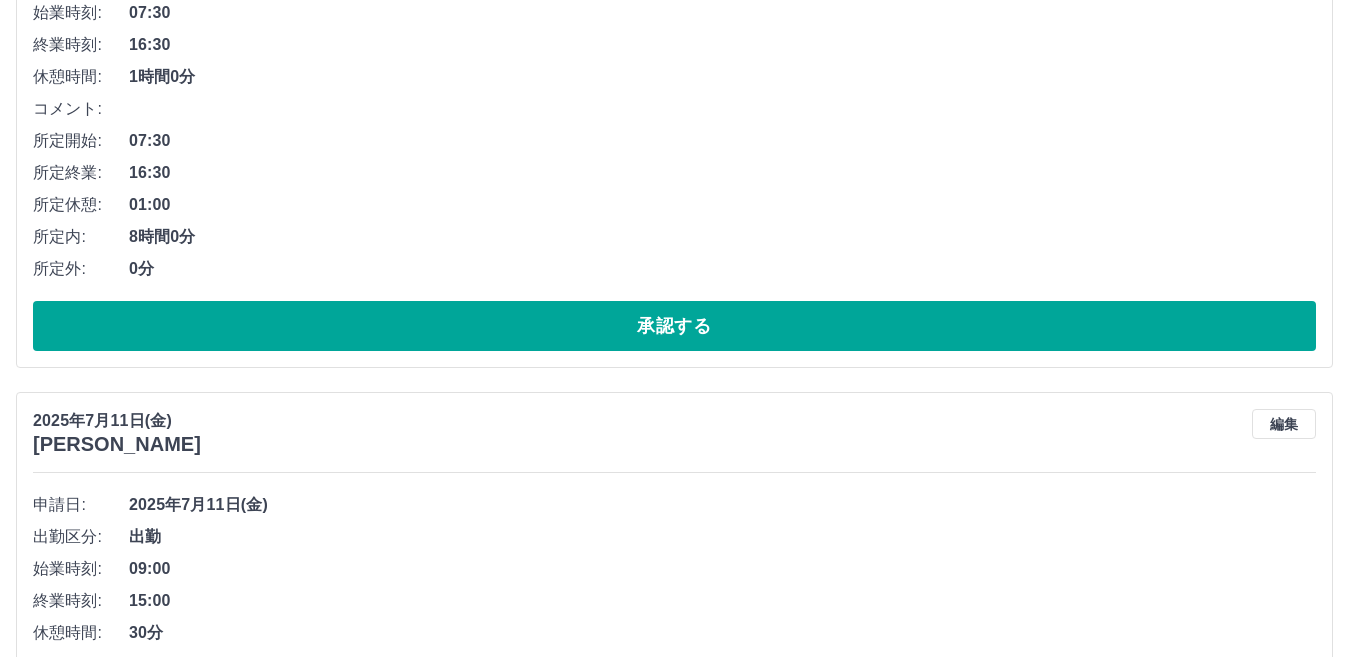 click on "承認する" at bounding box center (674, 326) 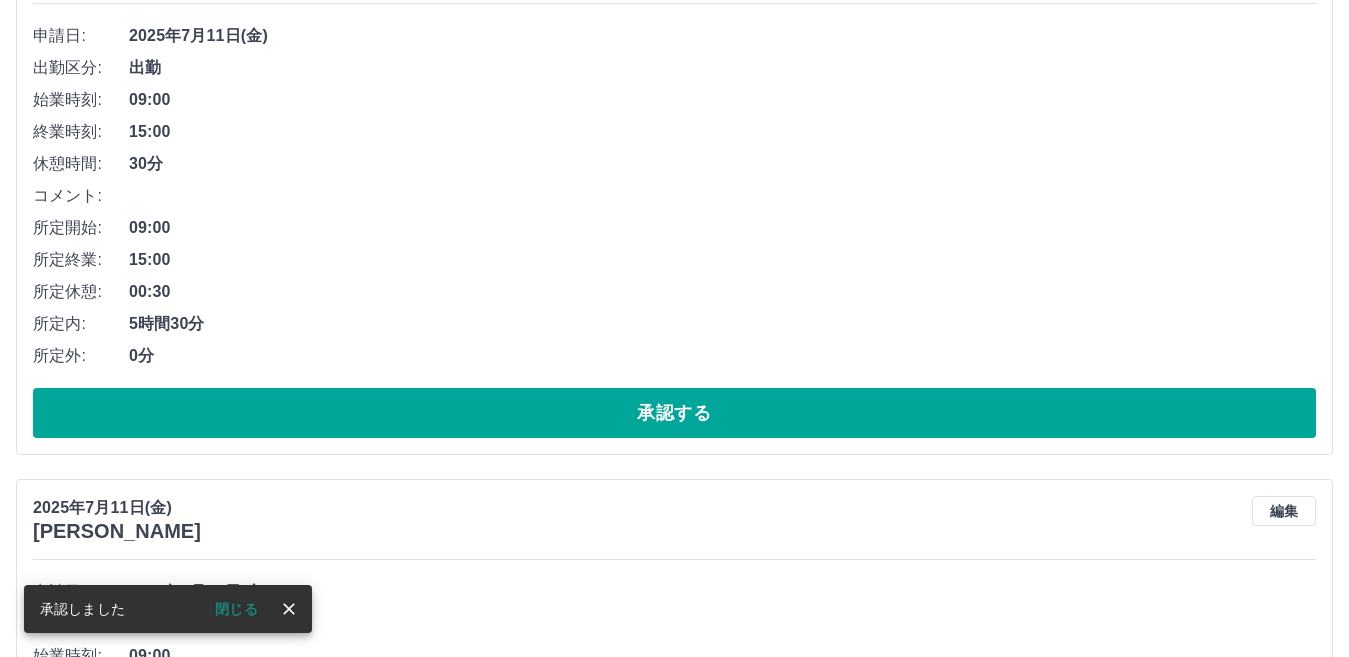 scroll, scrollTop: 344, scrollLeft: 0, axis: vertical 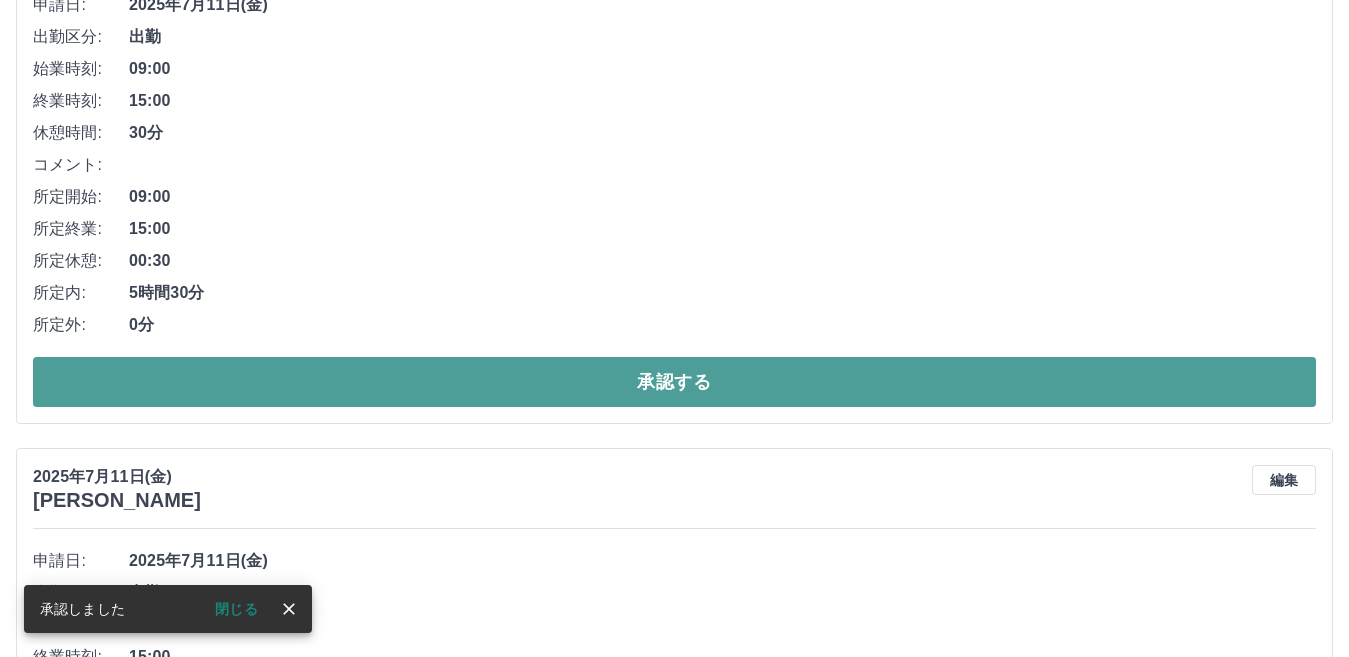 click on "承認する" at bounding box center (674, 382) 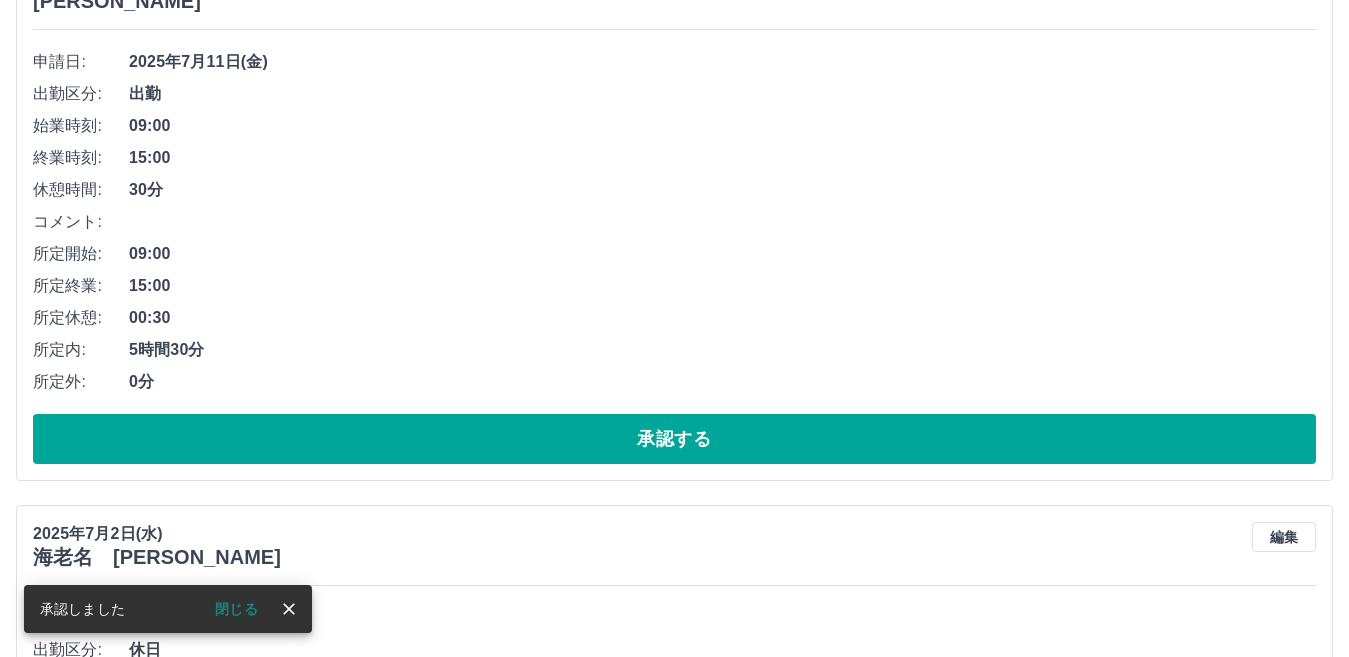 scroll, scrollTop: 288, scrollLeft: 0, axis: vertical 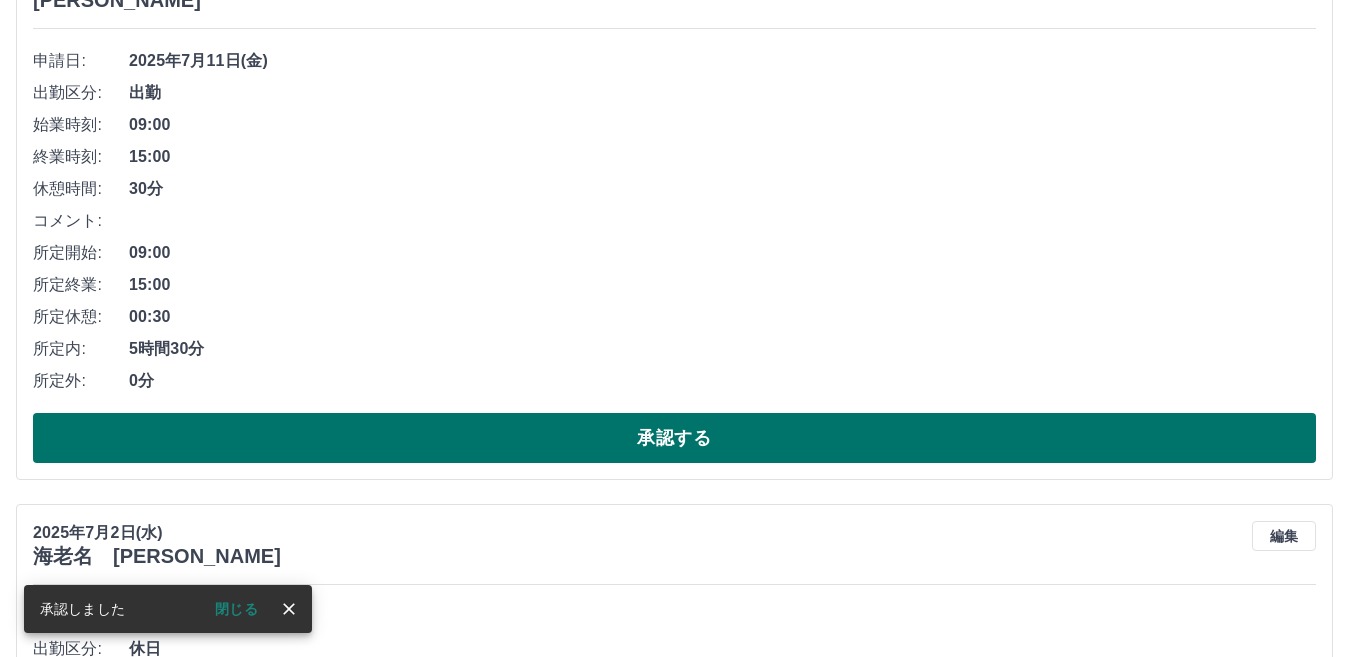 click on "承認する" at bounding box center [674, 438] 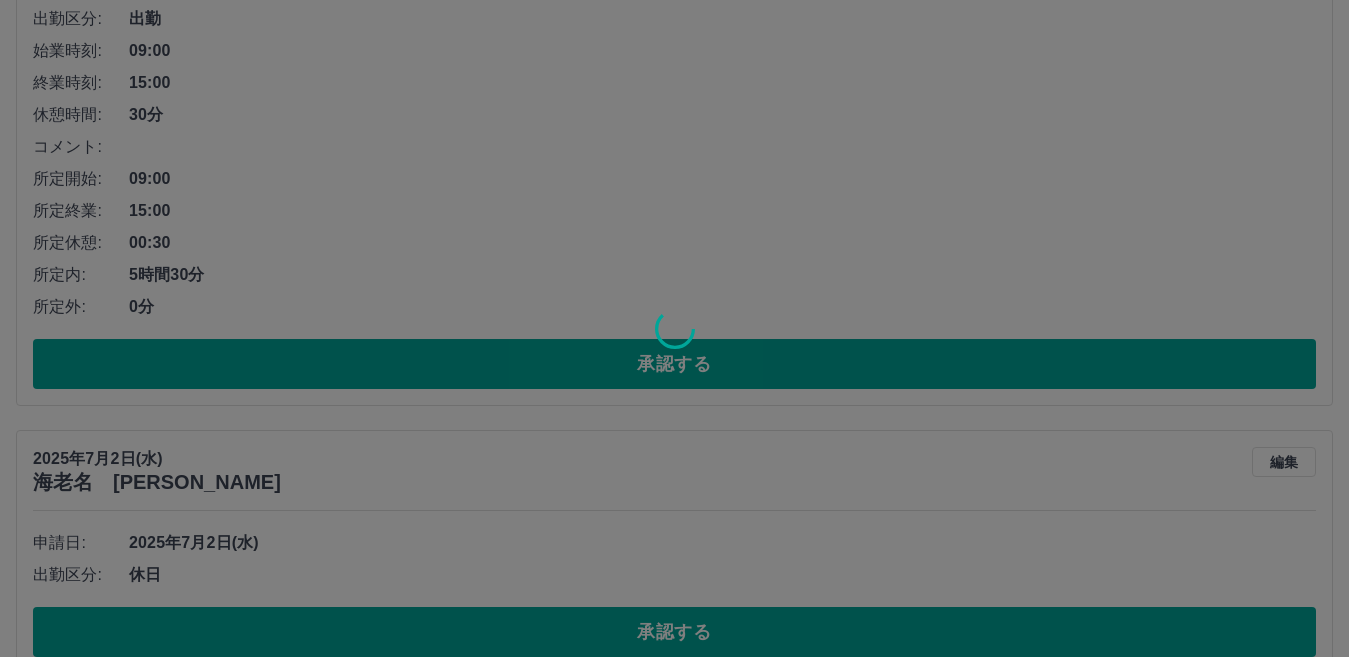 scroll, scrollTop: 588, scrollLeft: 0, axis: vertical 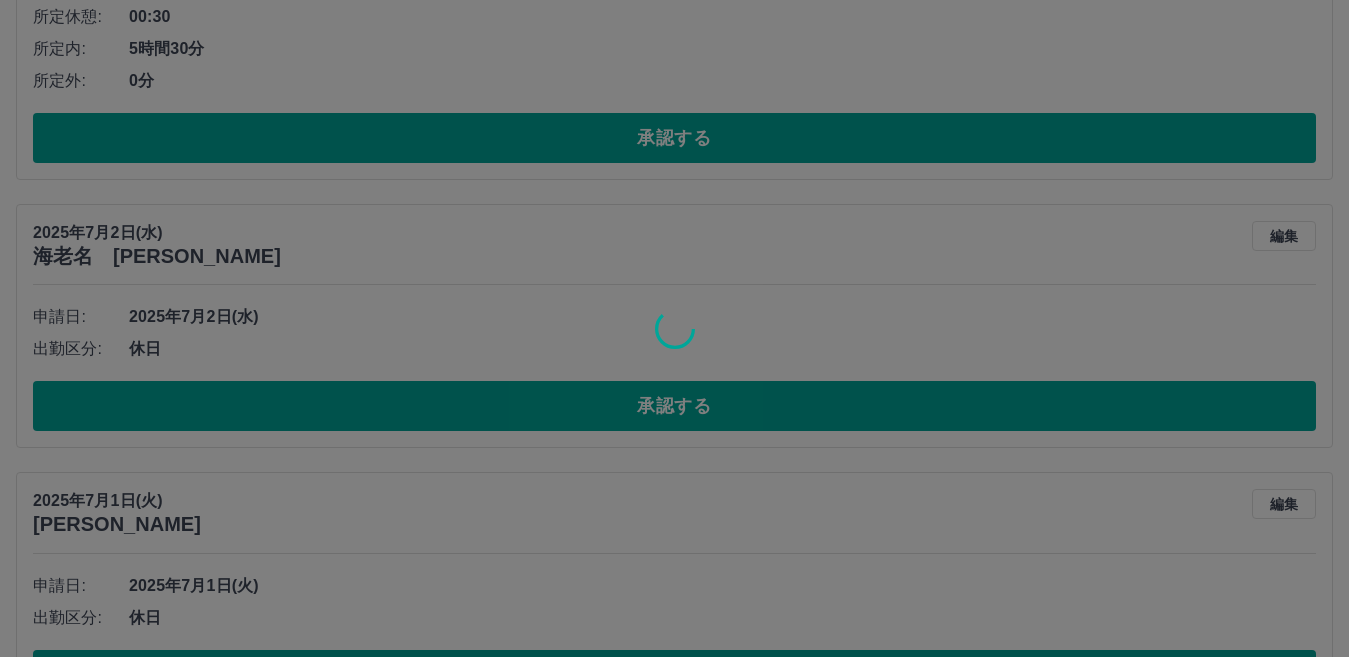 click at bounding box center (674, 328) 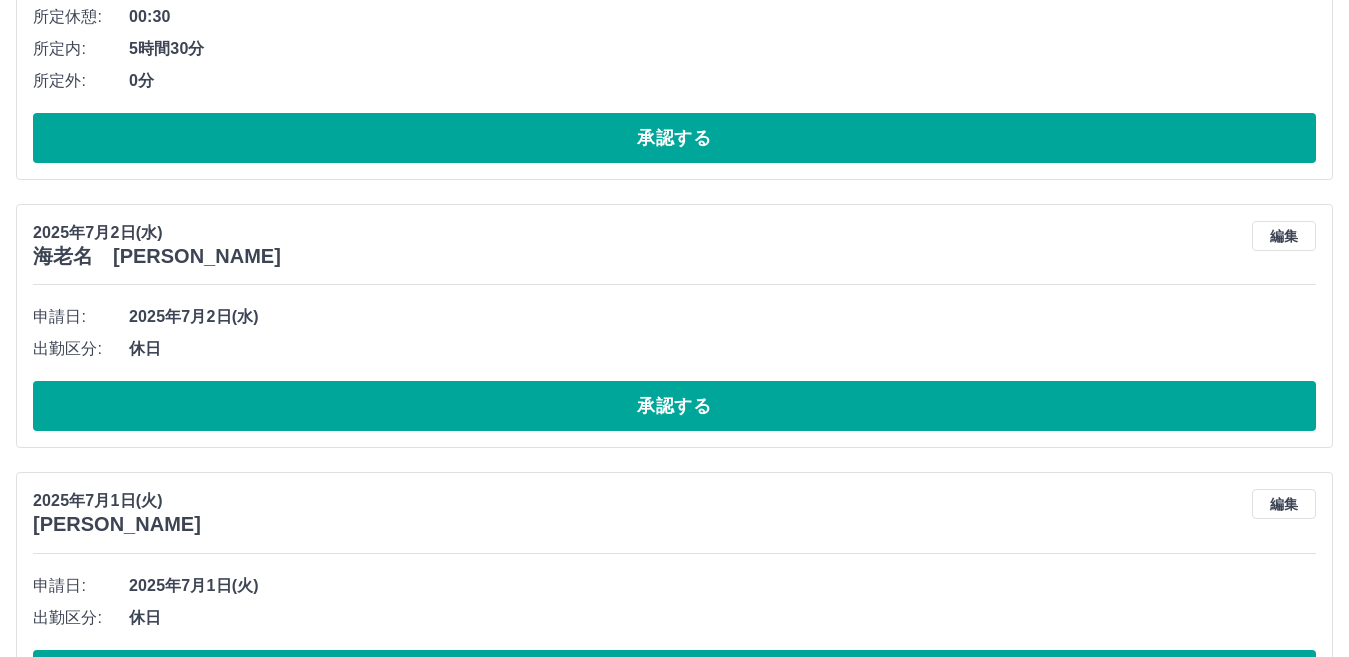 scroll, scrollTop: 32, scrollLeft: 0, axis: vertical 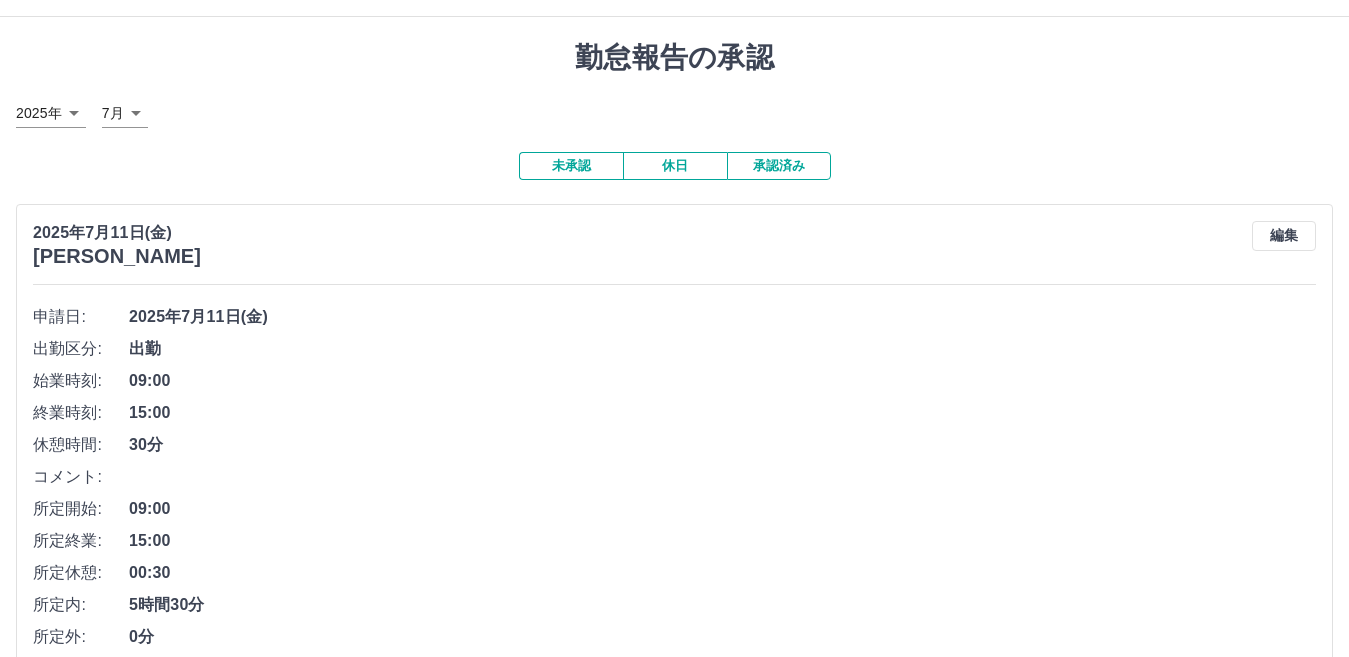 click on "承認する" at bounding box center (674, 962) 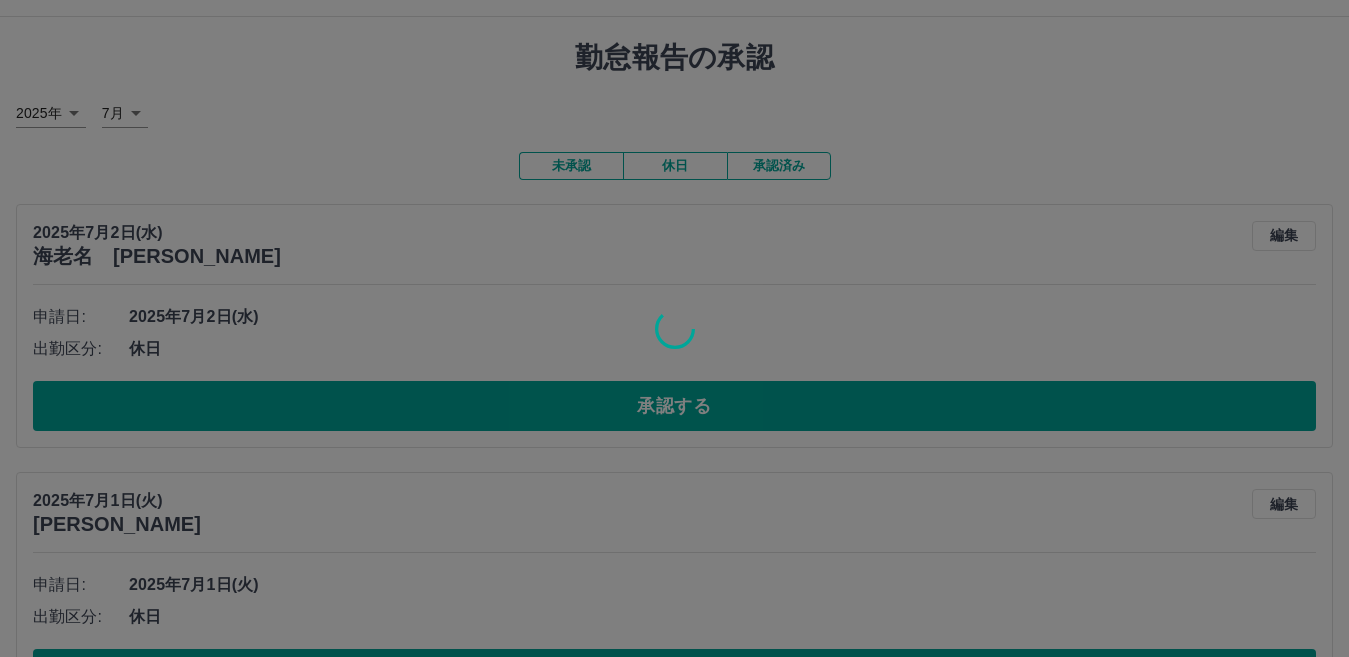 scroll, scrollTop: 117, scrollLeft: 0, axis: vertical 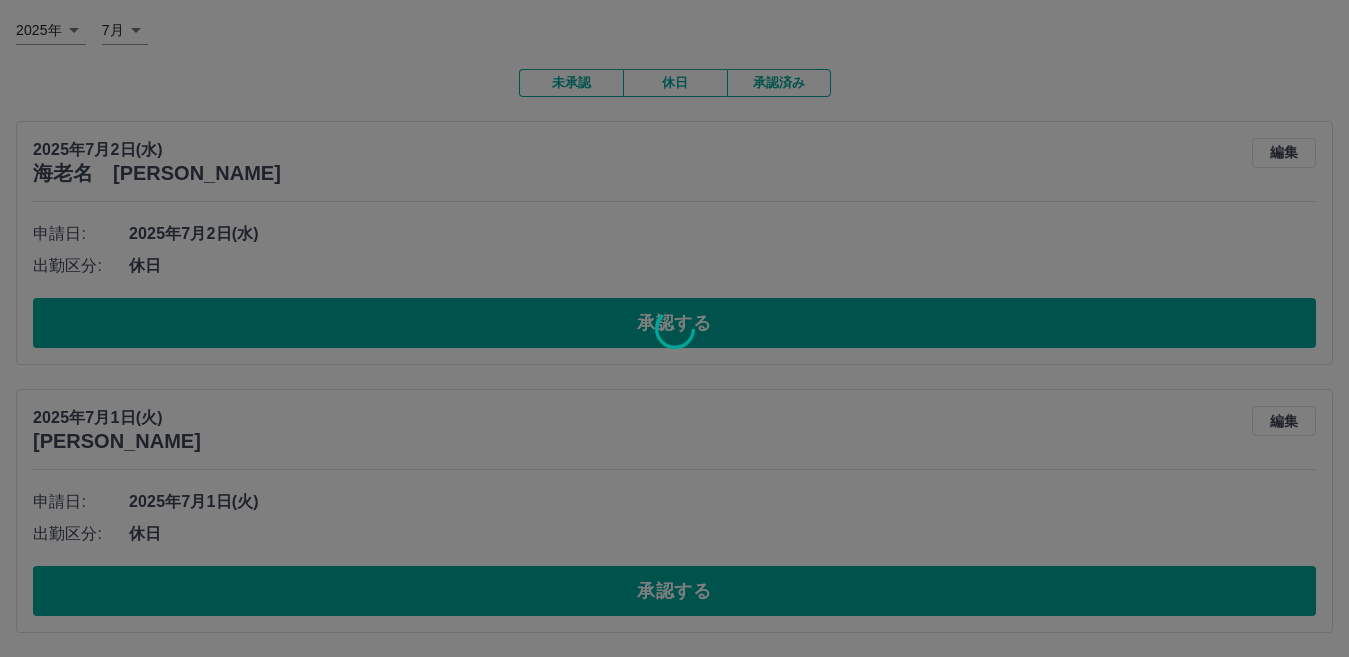 click at bounding box center [674, 328] 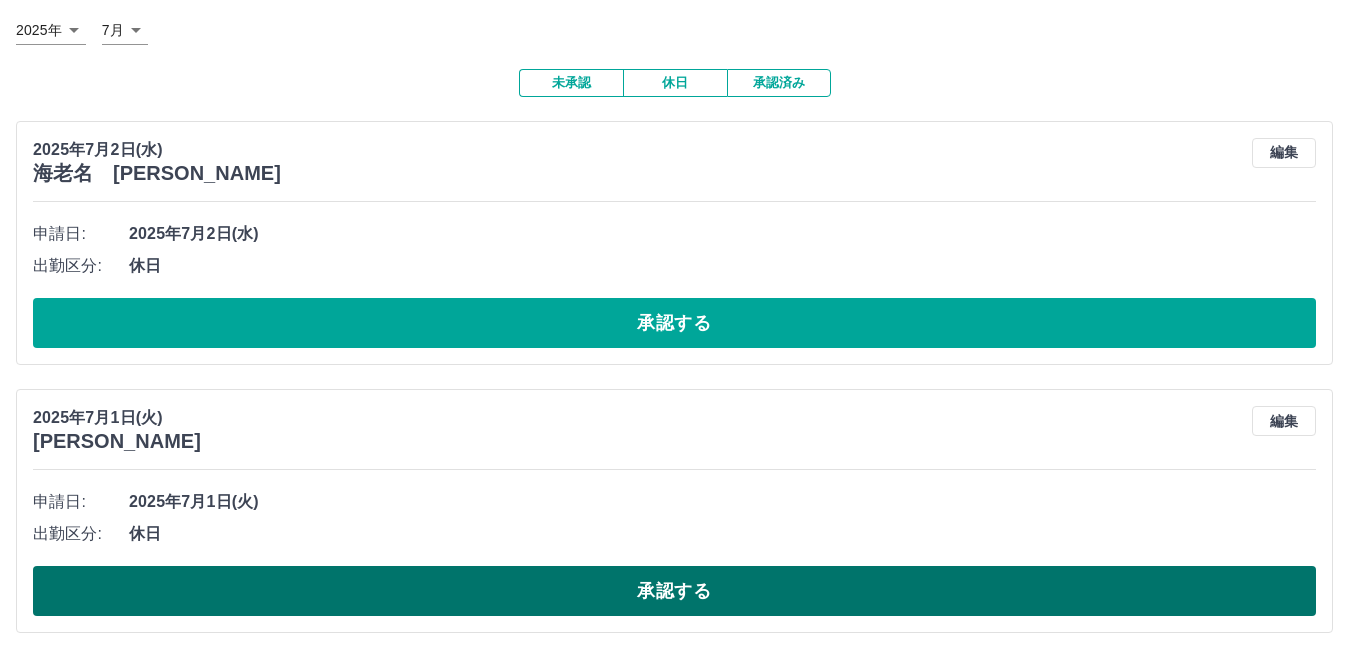 click on "SDH勤怠 [PERSON_NAME] 勤怠報告の承認 2025年 **** 7月 * 未承認 休日 承認済み 2025年7月2日(水) 海老名　美沙 編集 申請日: 2025年7月2日(水) 出勤区分: 休日 承認する 2025年7月1日(火) [PERSON_NAME] 編集 申請日: 2025年7月1日(火) 出勤区分: 休日 承認する" at bounding box center [674, 271] 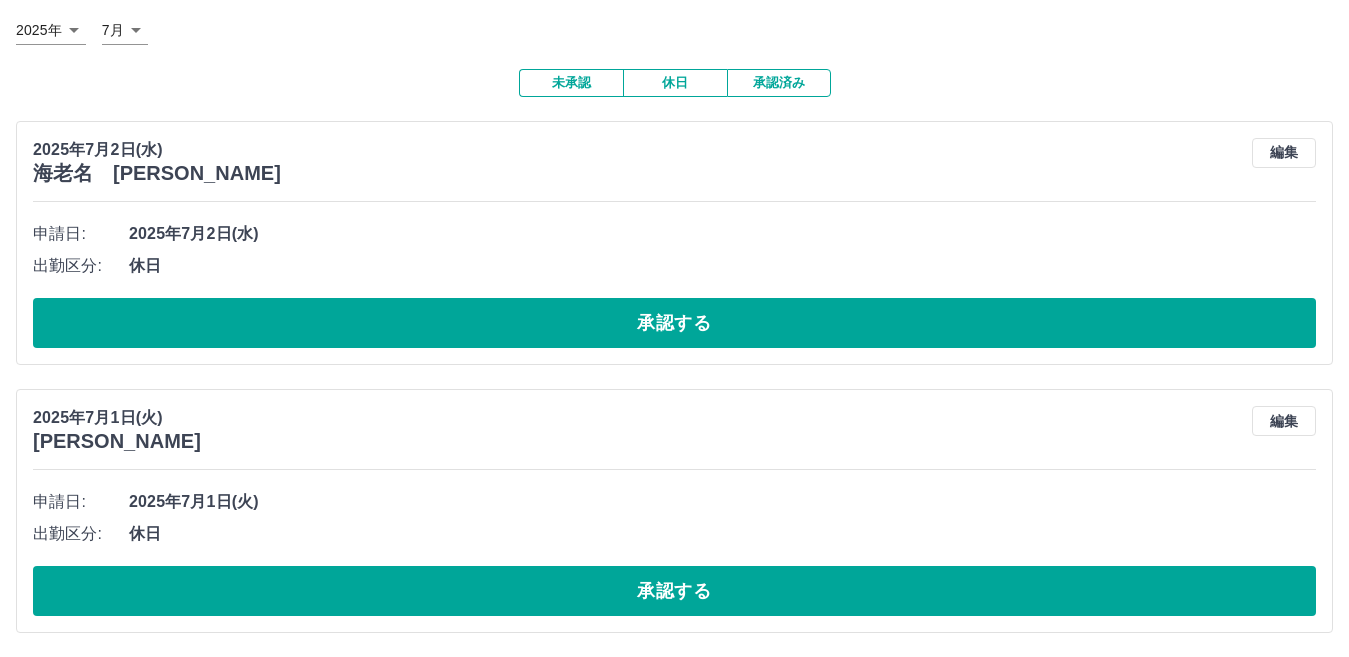 scroll, scrollTop: 0, scrollLeft: 0, axis: both 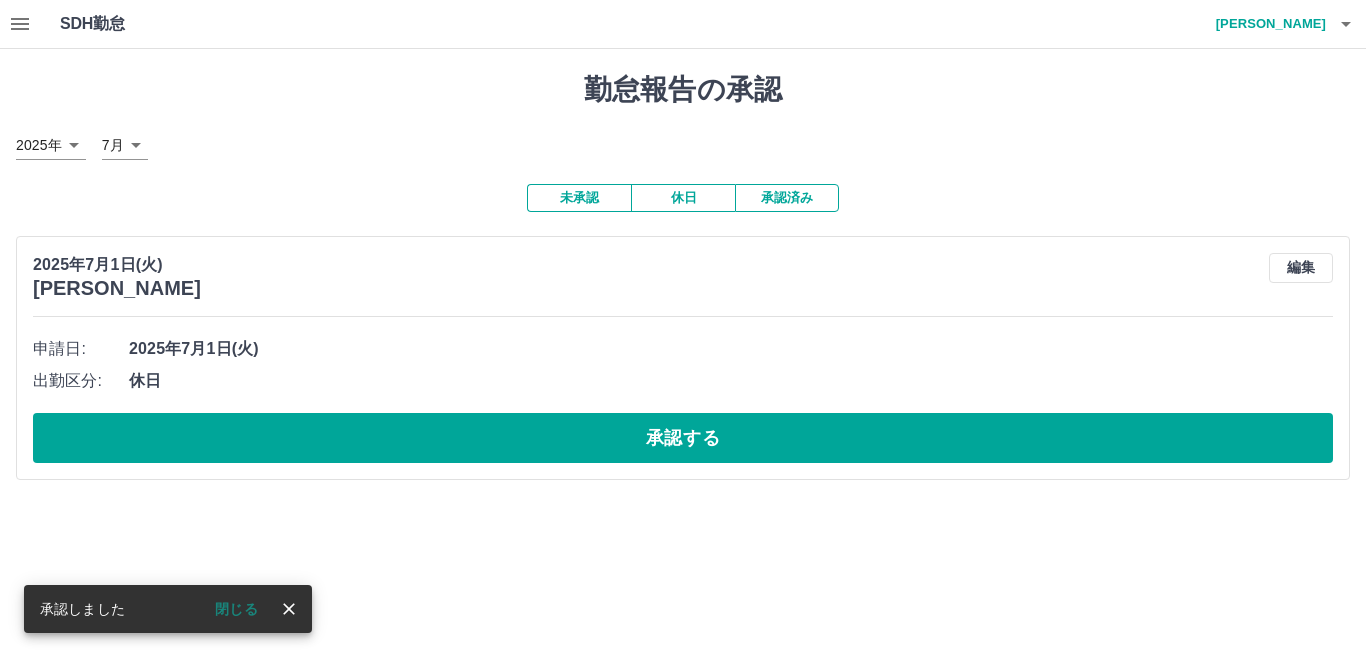click on "SDH勤怠 [PERSON_NAME] 承認しました 閉じる 勤怠報告の承認 2025年 **** 7月 * 未承認 休日 承認済み 2025年7月1日(火) [PERSON_NAME] 編集 申請日: 2025年7月1日(火) 出勤区分: 休日 承認する SDH勤怠" at bounding box center (683, 252) 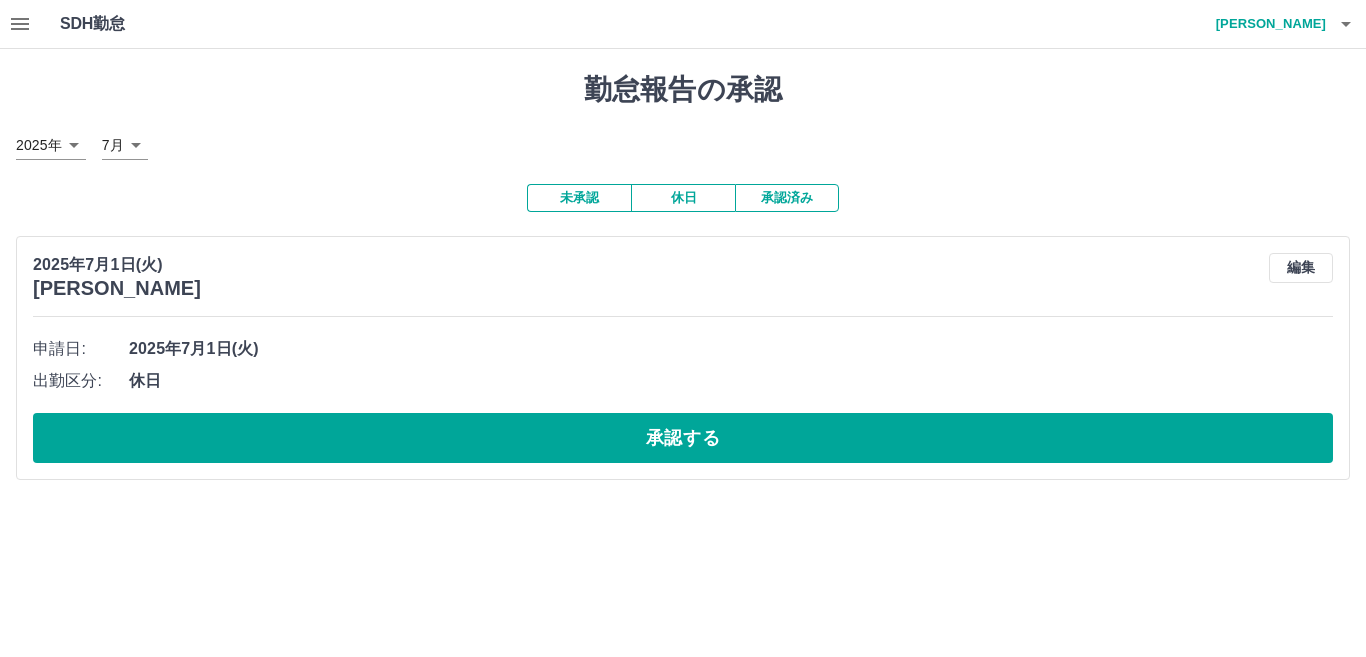 click on "承認する" at bounding box center [683, 438] 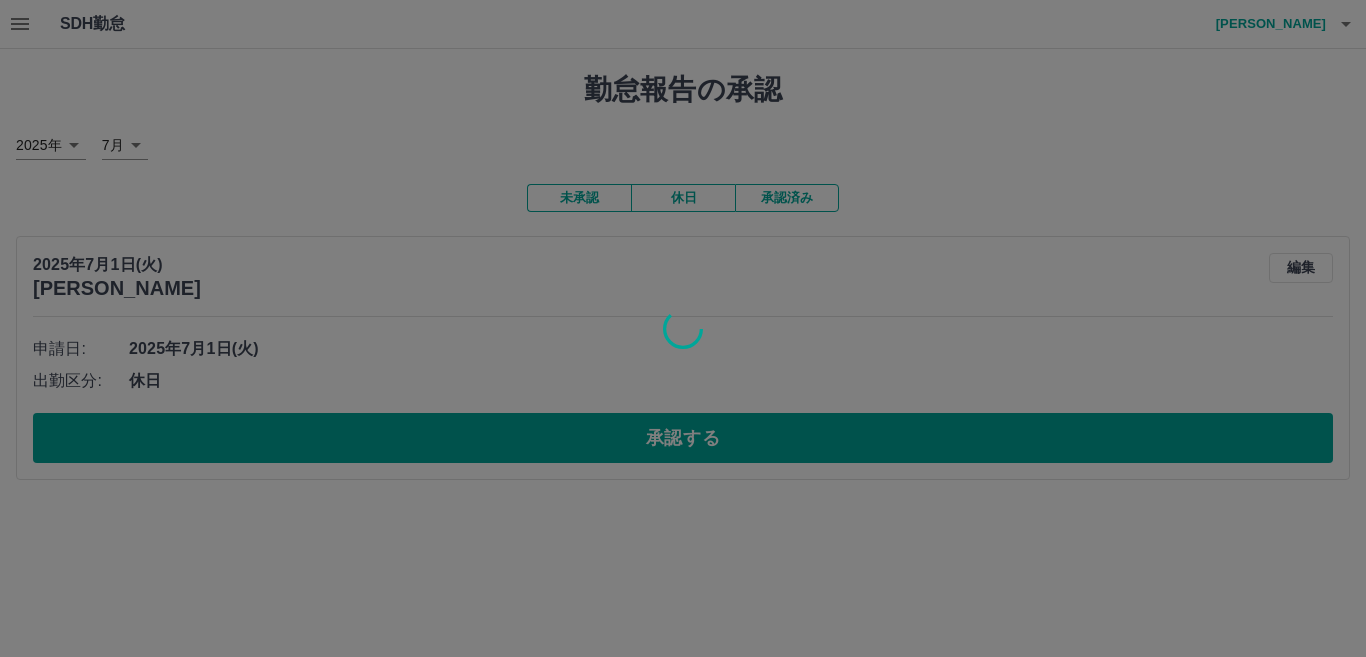 click at bounding box center [683, 328] 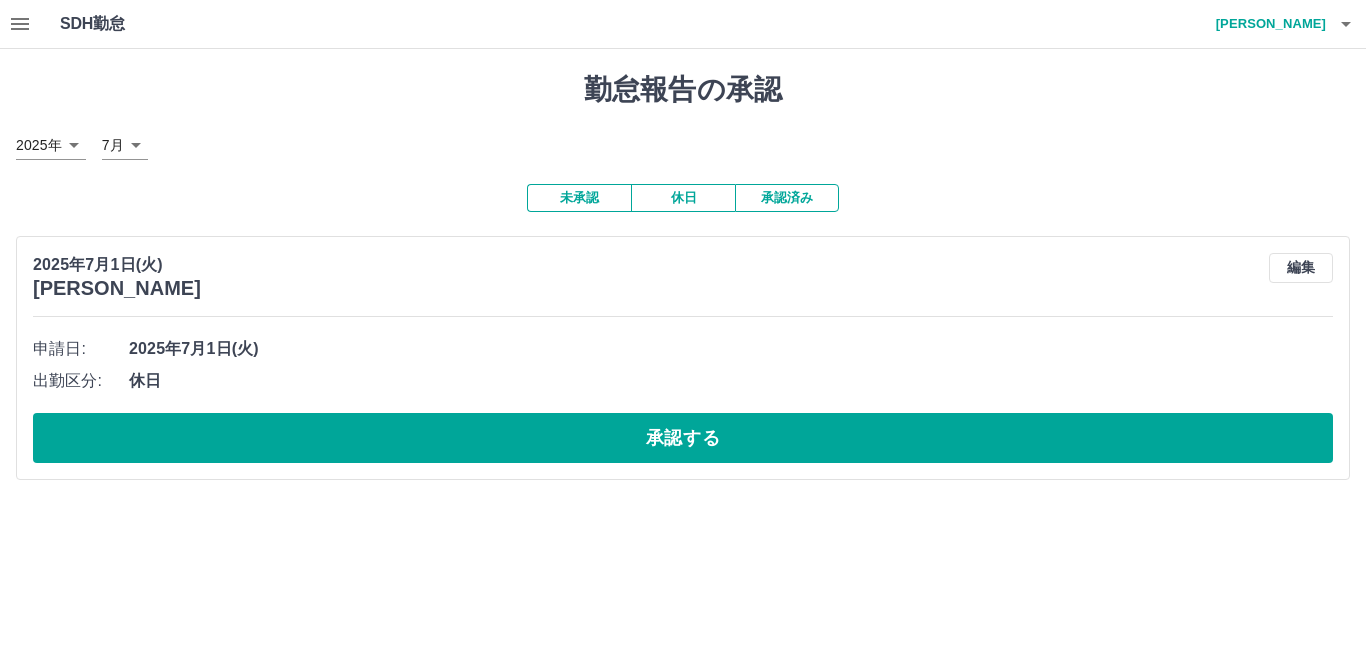 click 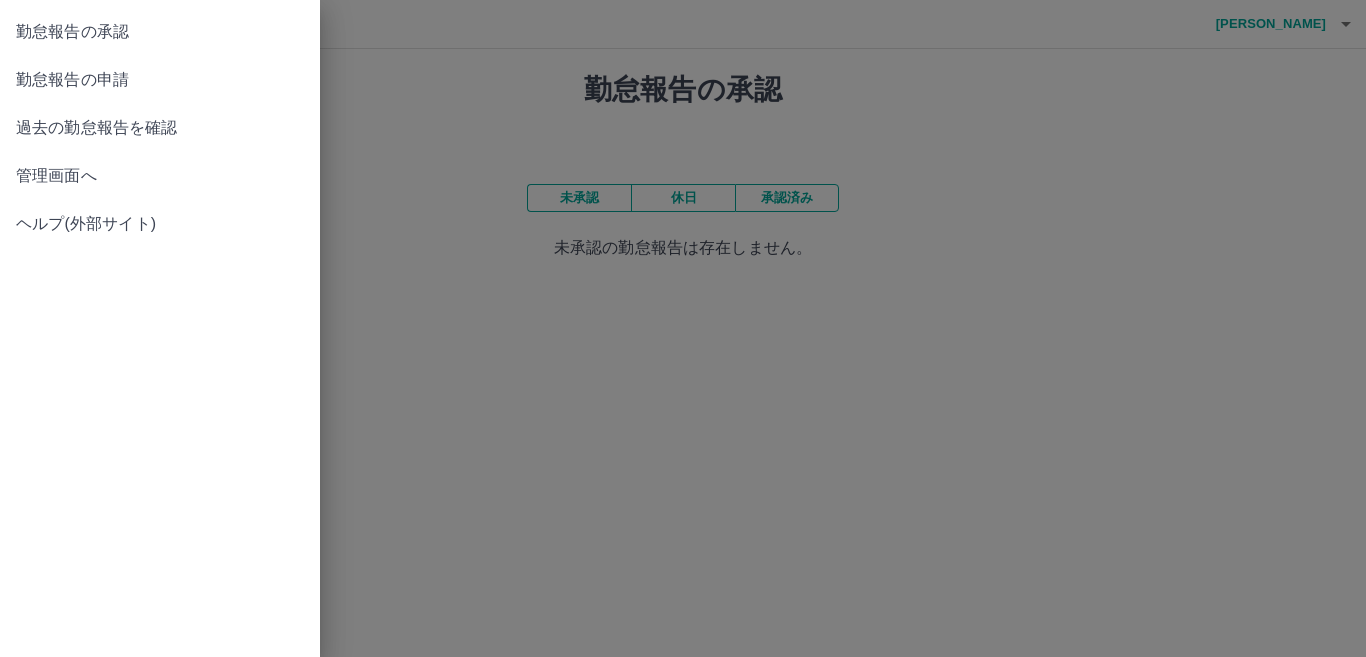 click on "管理画面へ" at bounding box center [160, 176] 